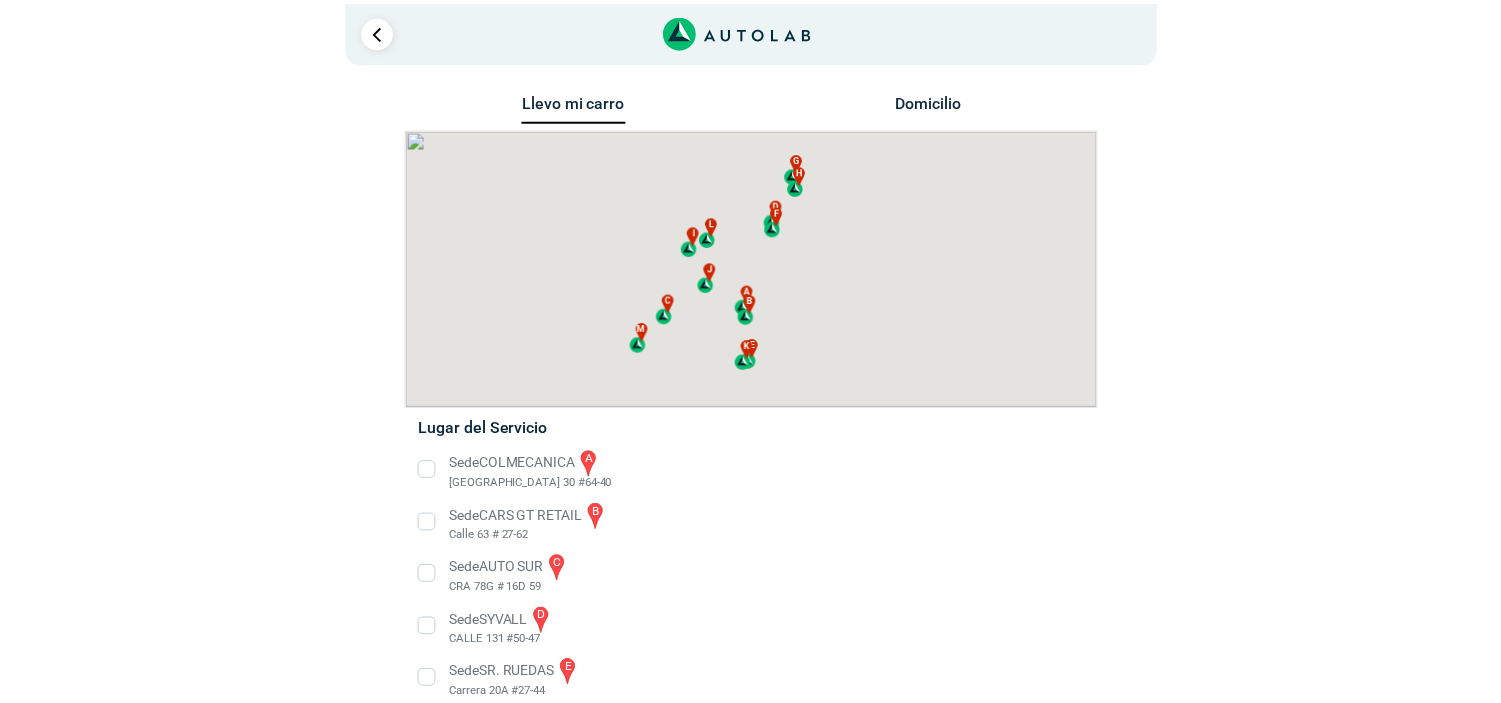 scroll, scrollTop: 0, scrollLeft: 0, axis: both 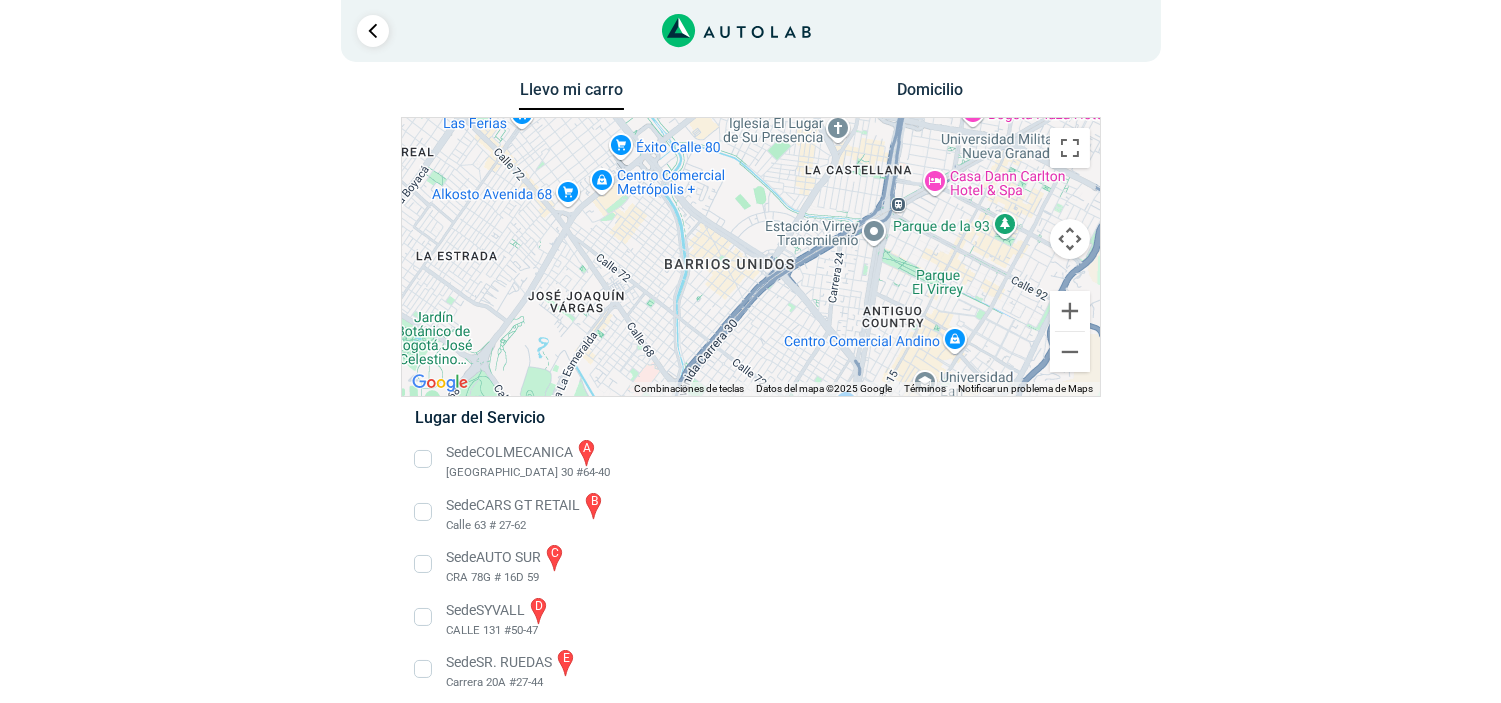 drag, startPoint x: 756, startPoint y: 238, endPoint x: 795, endPoint y: 122, distance: 122.380554 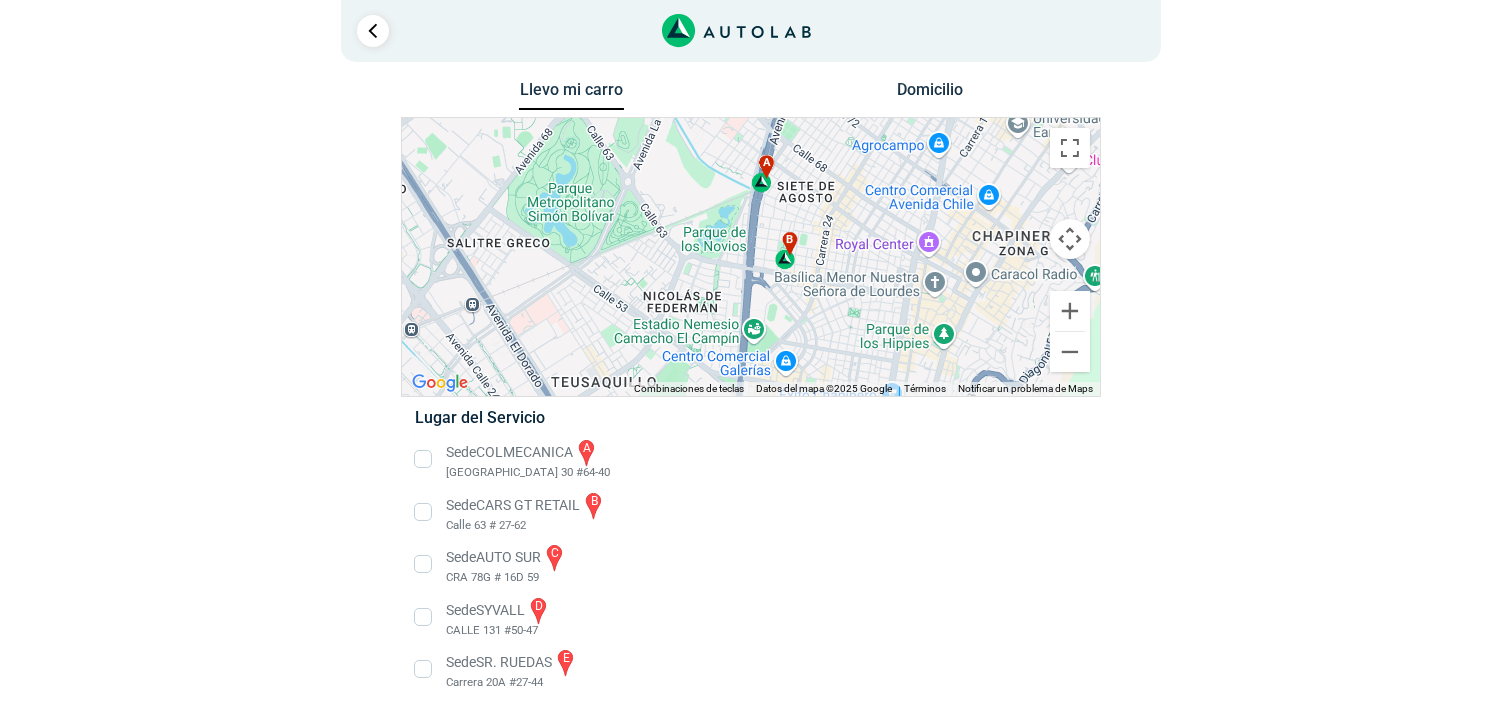 drag, startPoint x: 707, startPoint y: 255, endPoint x: 781, endPoint y: 45, distance: 222.6567 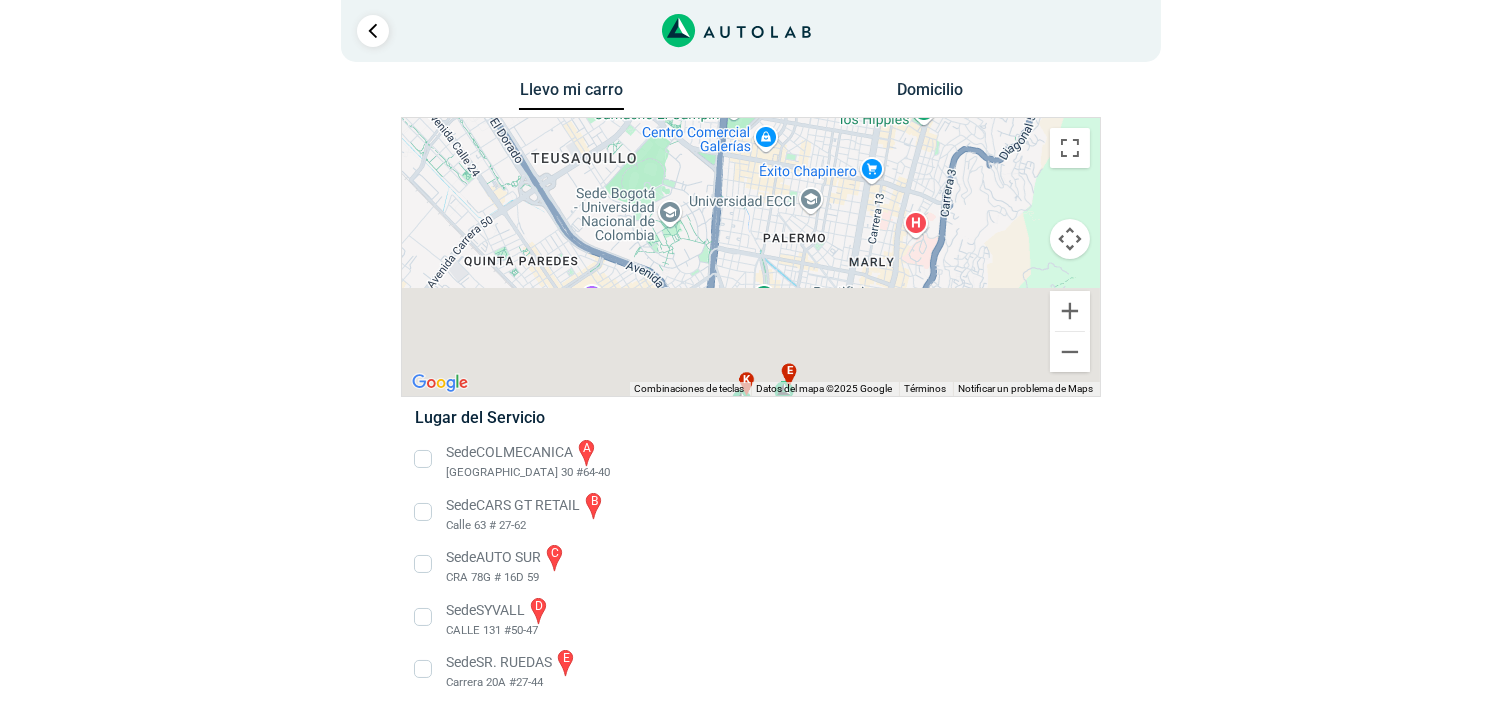 drag, startPoint x: 738, startPoint y: 261, endPoint x: 710, endPoint y: -15, distance: 277.41666 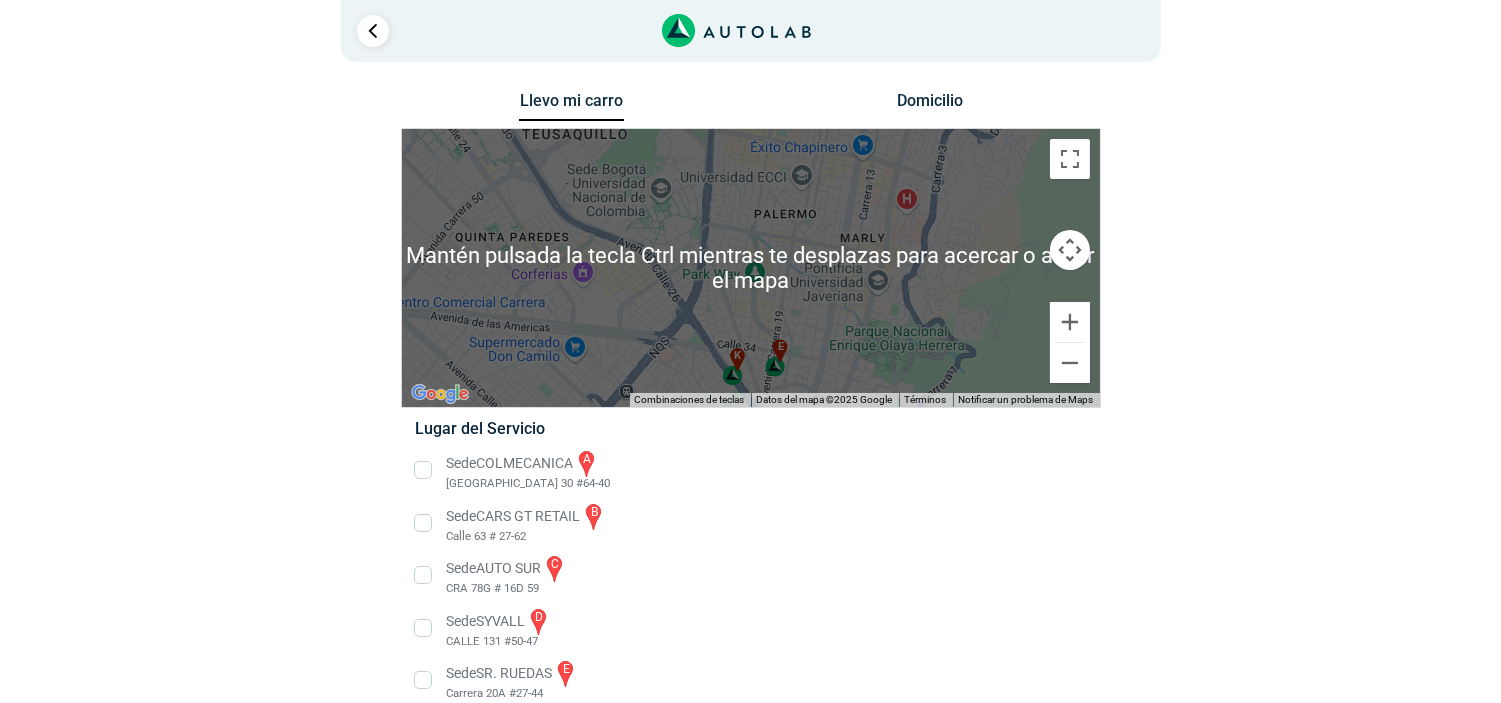 scroll, scrollTop: 1, scrollLeft: 0, axis: vertical 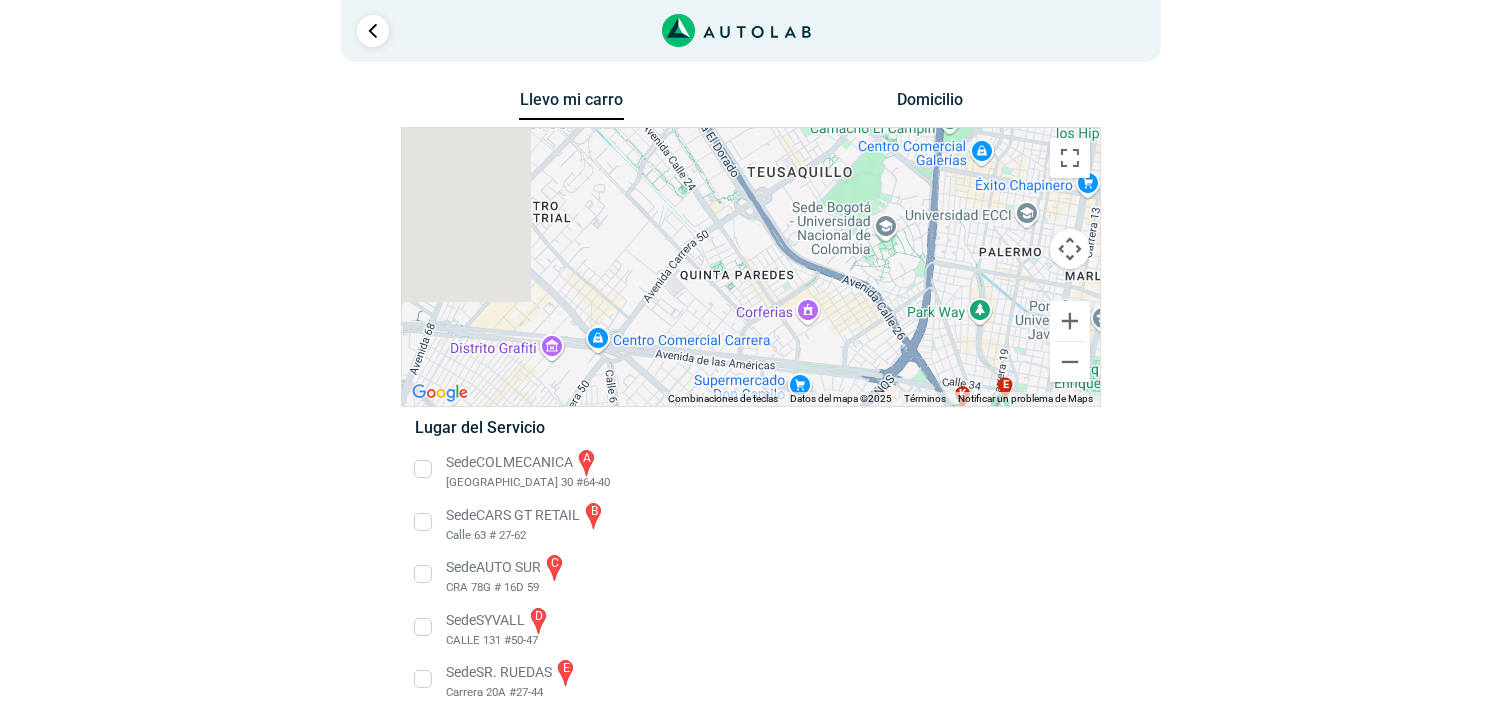 drag, startPoint x: 665, startPoint y: 301, endPoint x: 1083, endPoint y: 547, distance: 485.01547 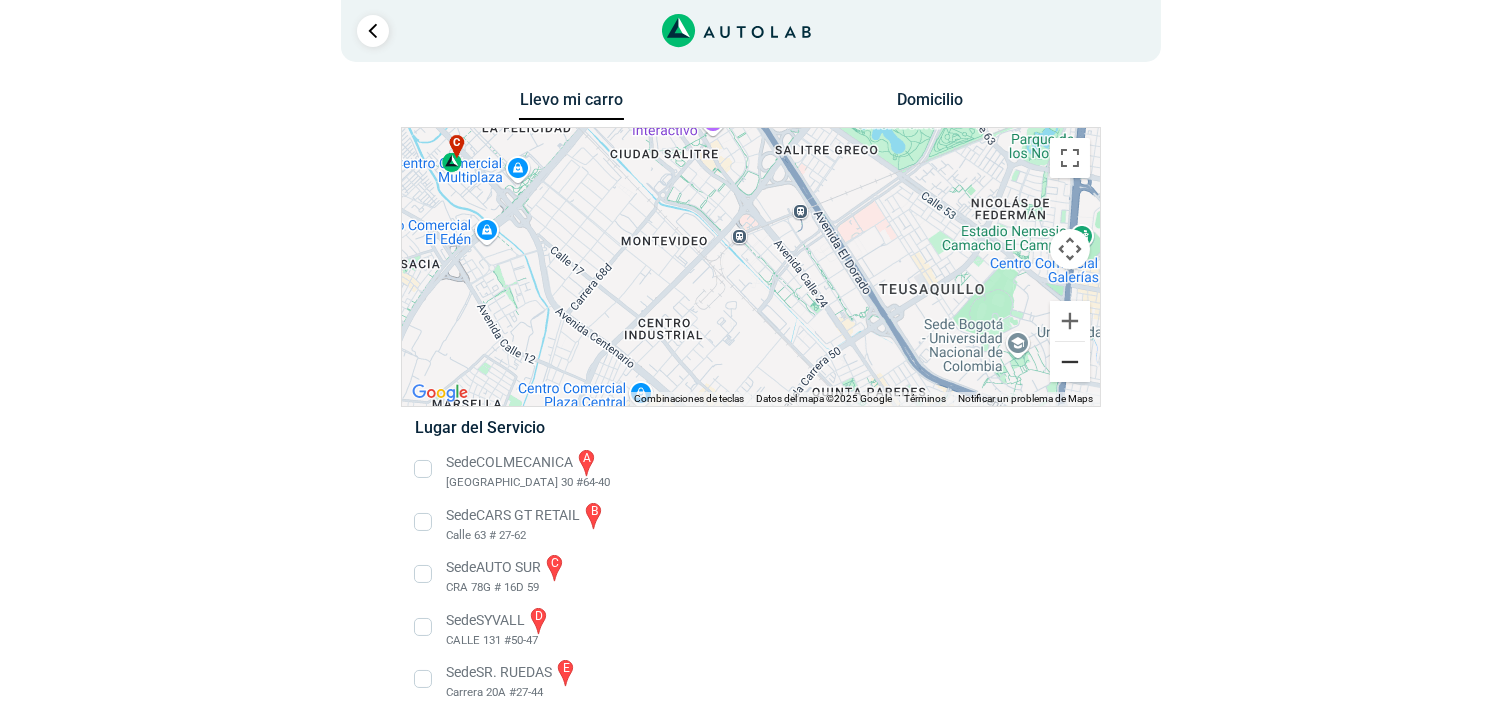 click at bounding box center (1070, 362) 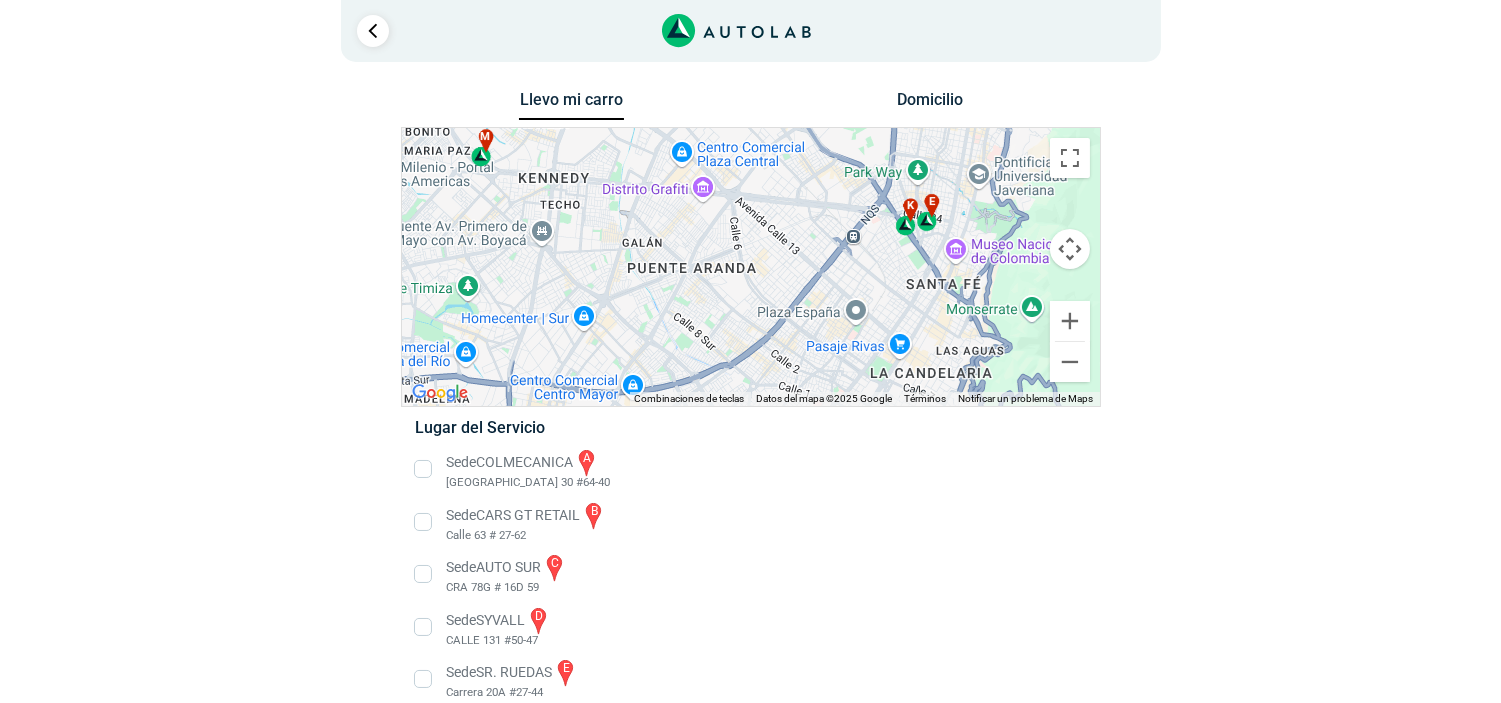 drag, startPoint x: 825, startPoint y: 350, endPoint x: 794, endPoint y: 160, distance: 192.51234 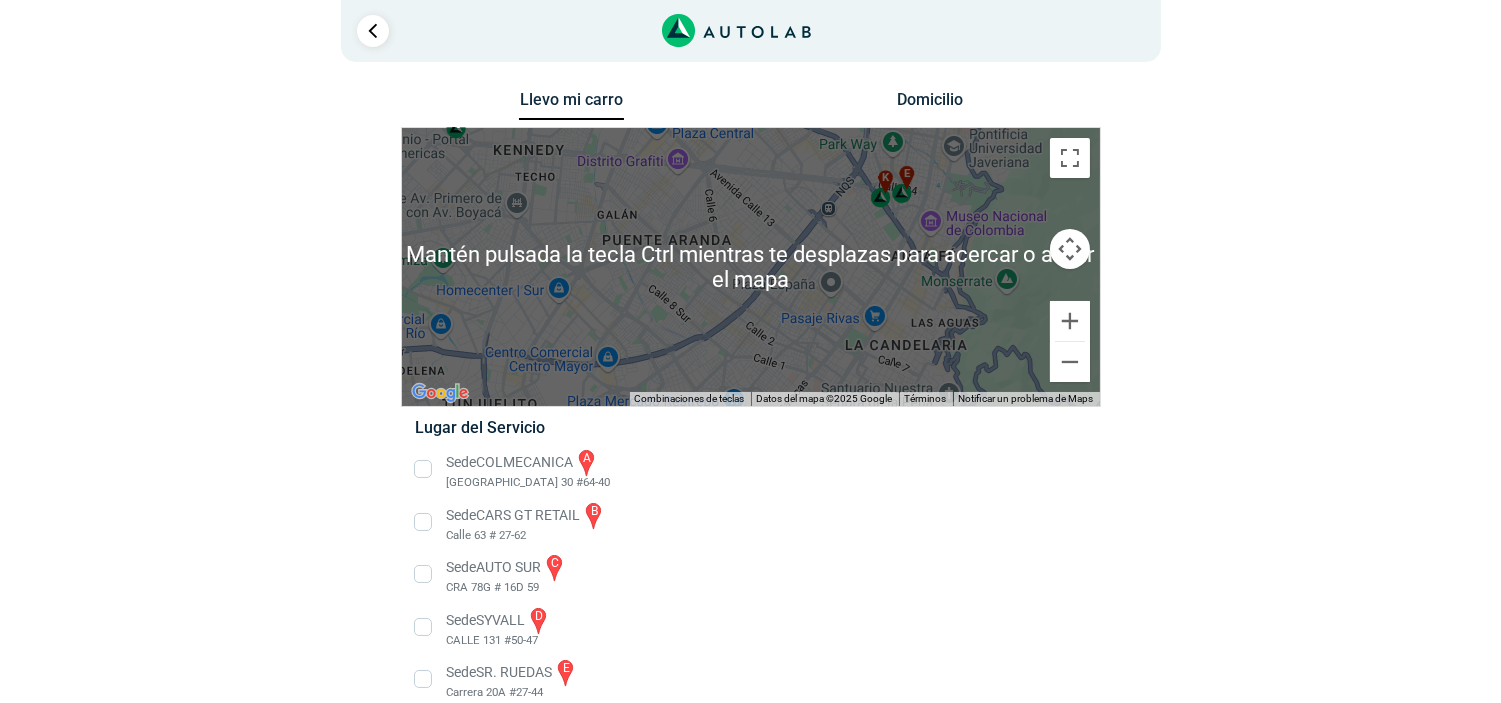 scroll, scrollTop: 0, scrollLeft: 0, axis: both 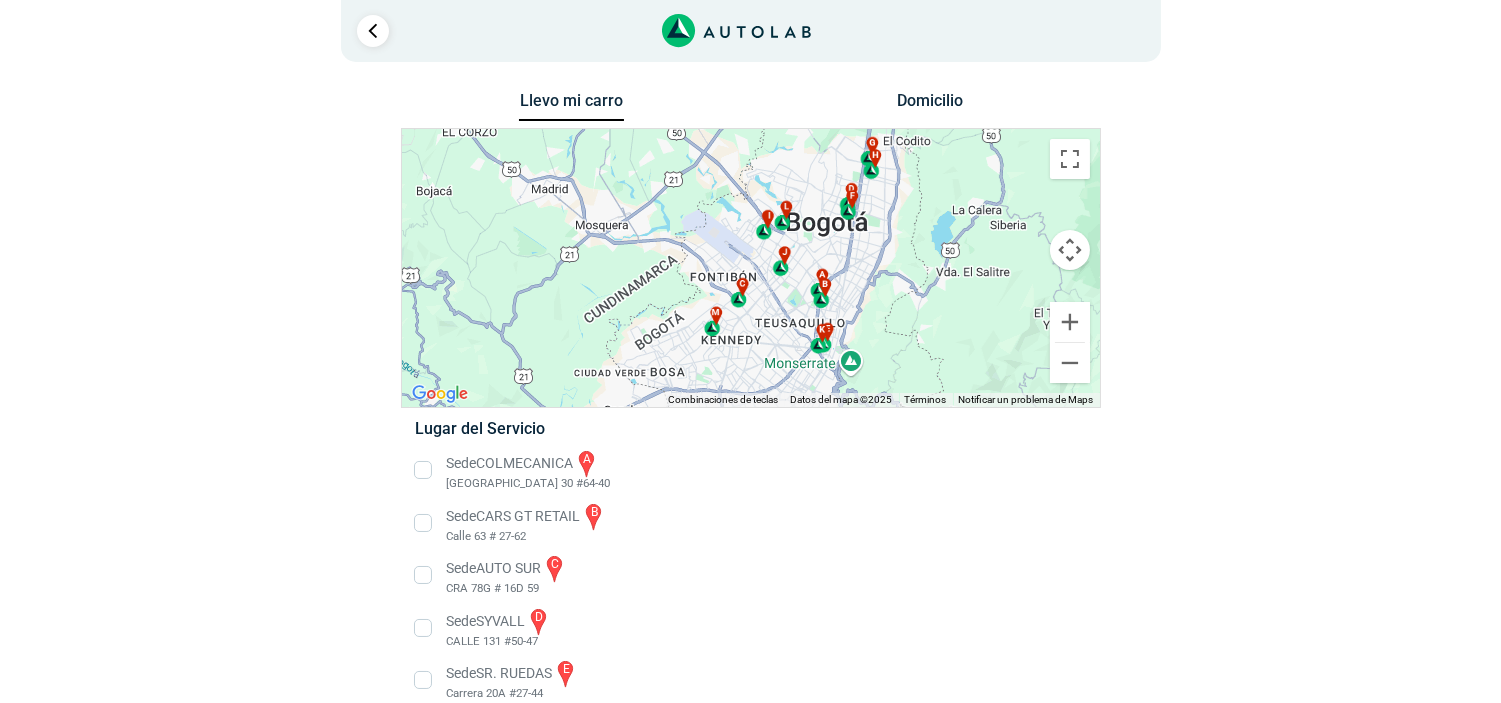 drag, startPoint x: 777, startPoint y: 232, endPoint x: 793, endPoint y: 363, distance: 131.97348 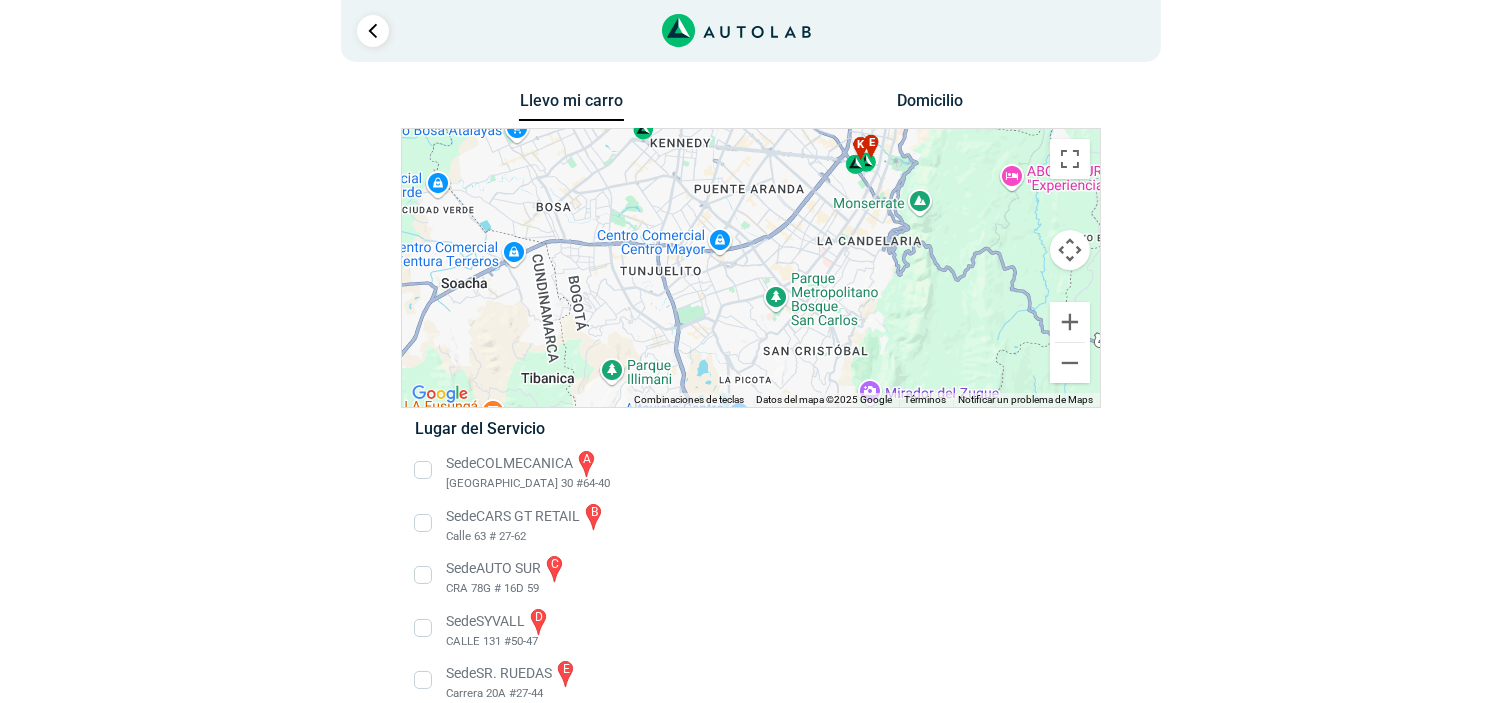 drag, startPoint x: 866, startPoint y: 347, endPoint x: 827, endPoint y: 153, distance: 197.88127 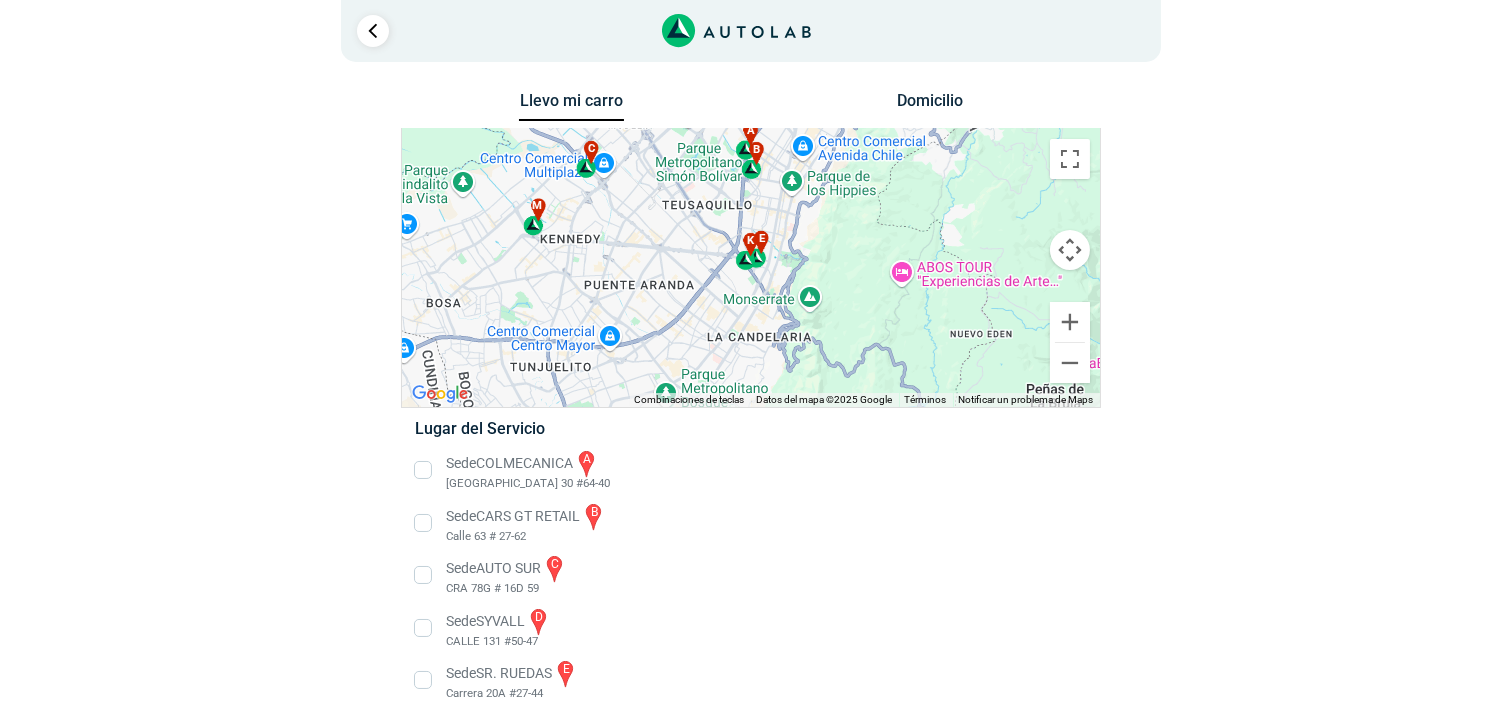 drag, startPoint x: 810, startPoint y: 242, endPoint x: 662, endPoint y: 351, distance: 183.80696 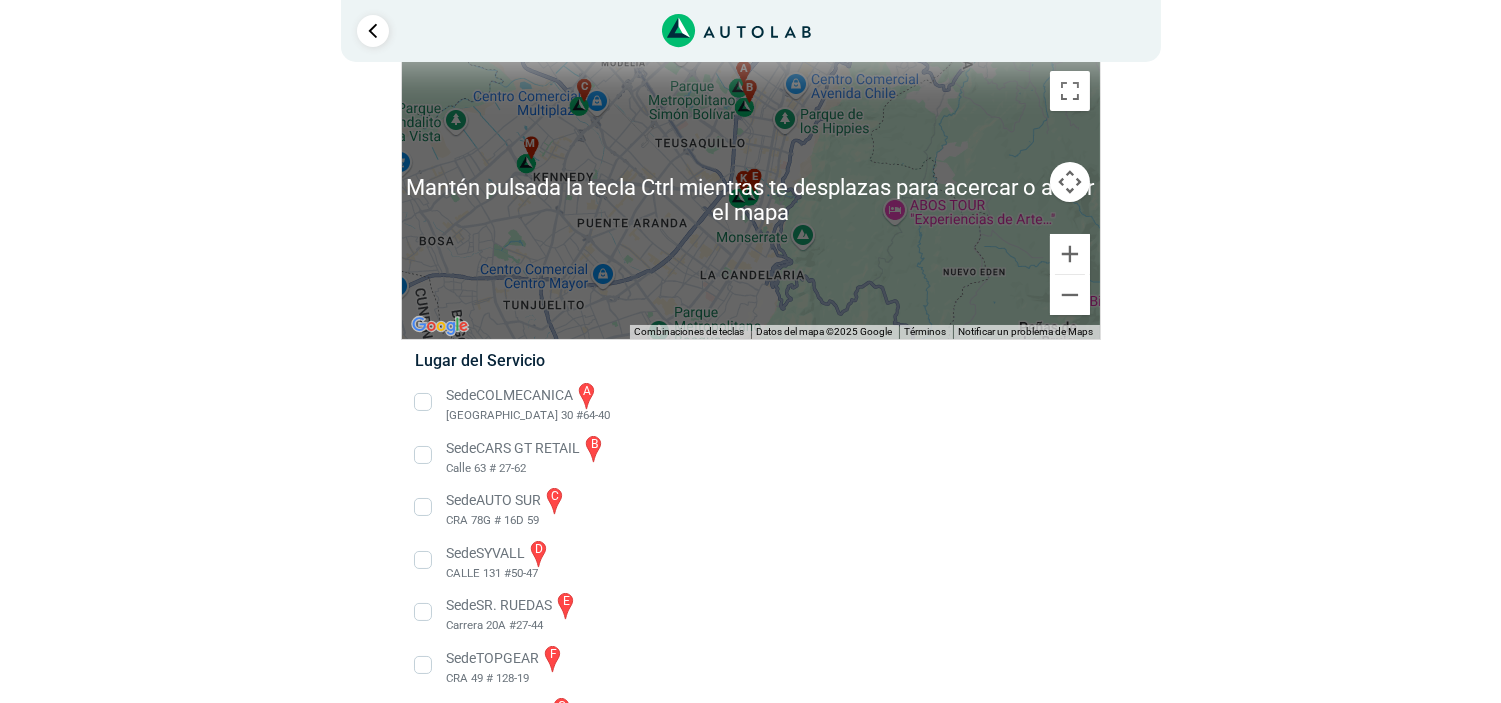 scroll, scrollTop: 14, scrollLeft: 0, axis: vertical 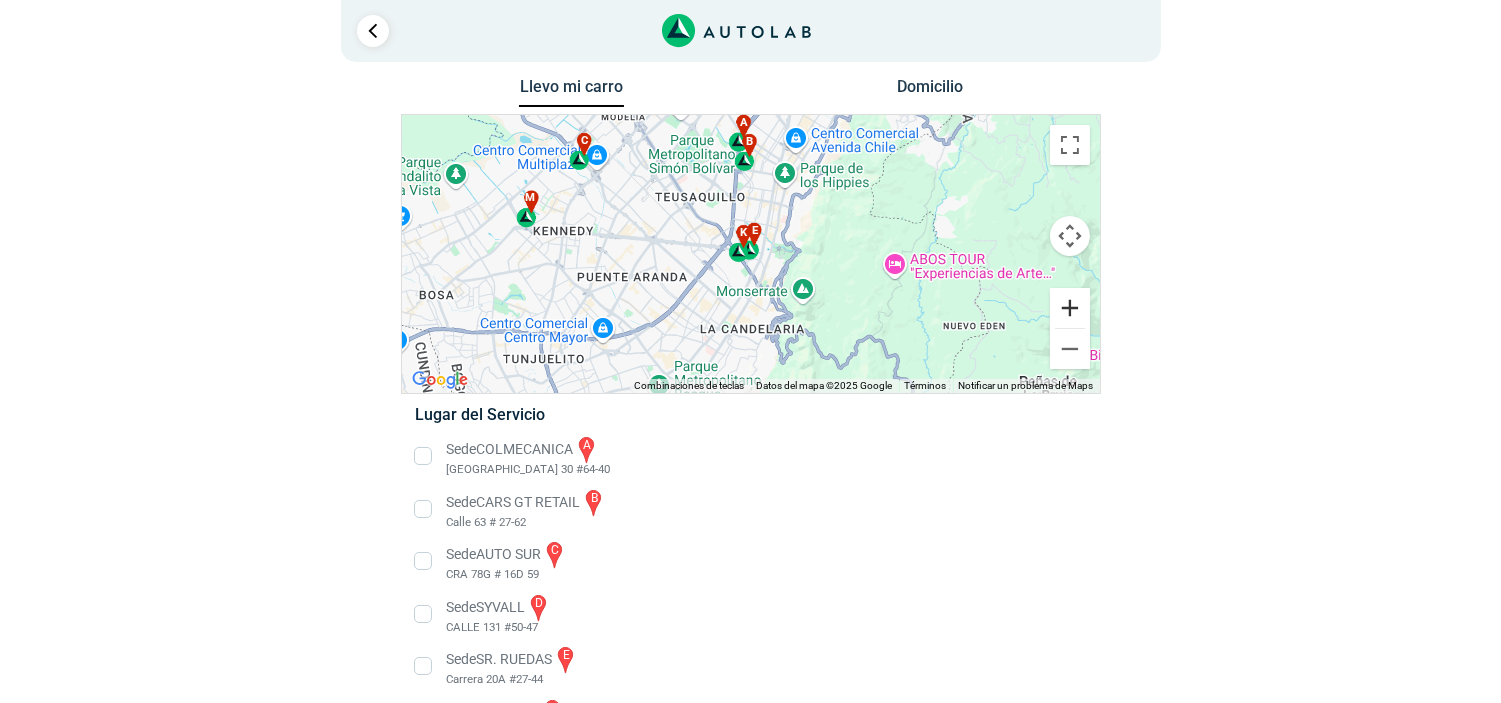 click at bounding box center (1070, 308) 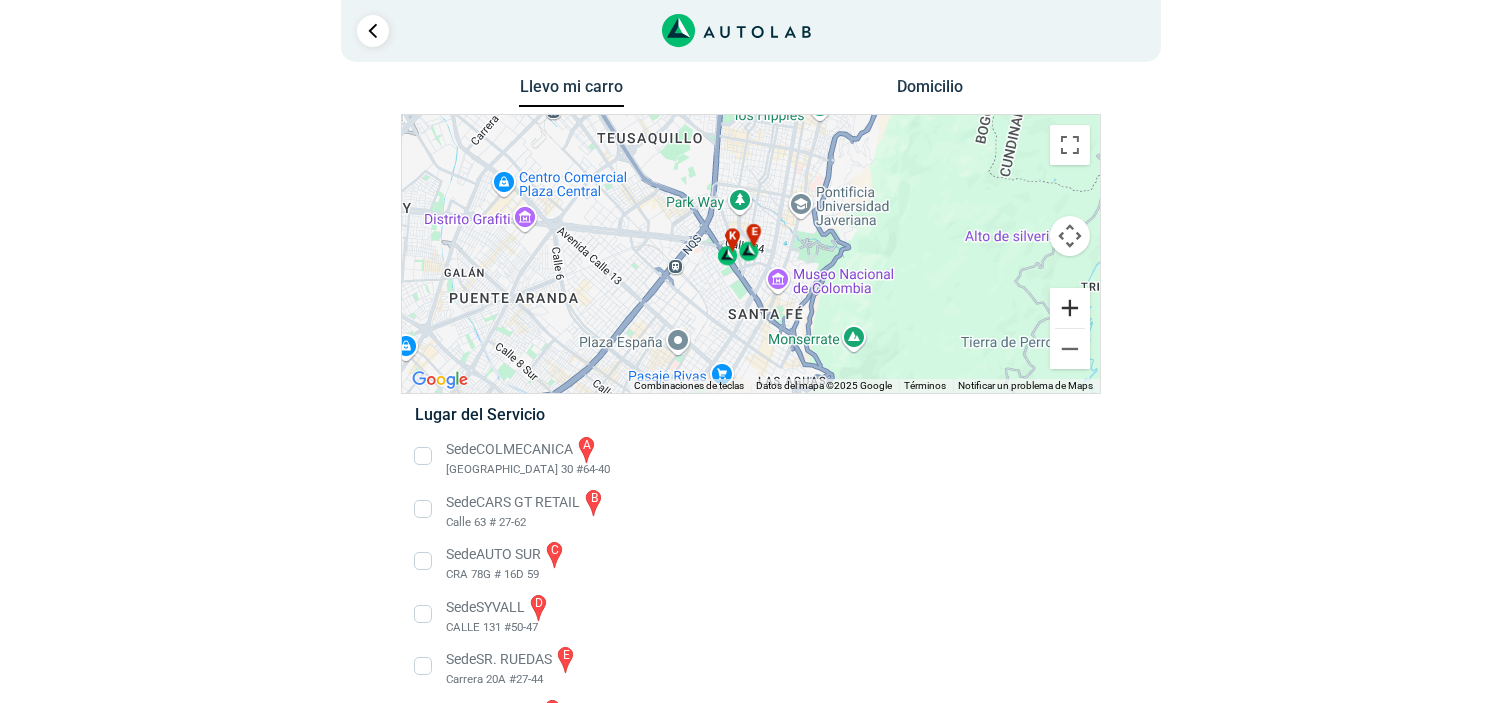 click at bounding box center [1070, 308] 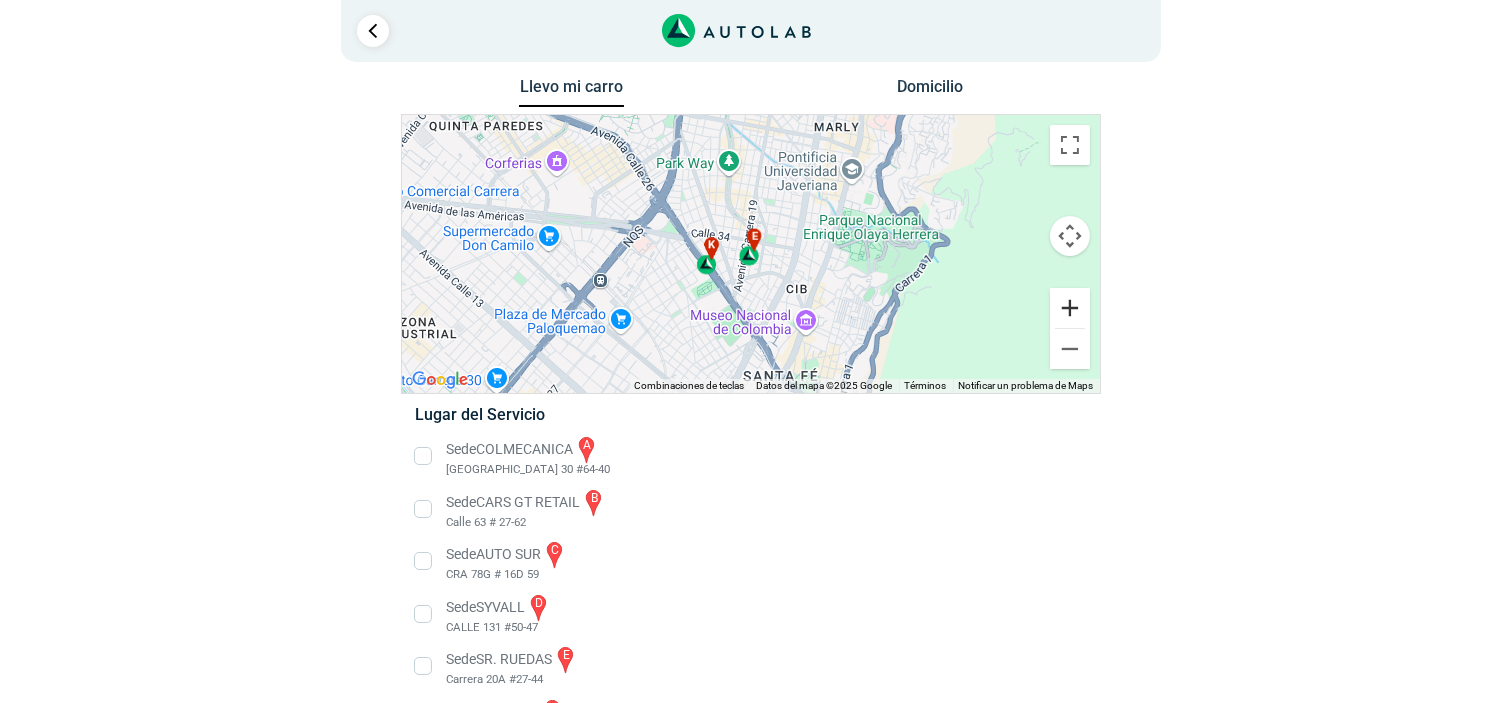 click at bounding box center [1070, 308] 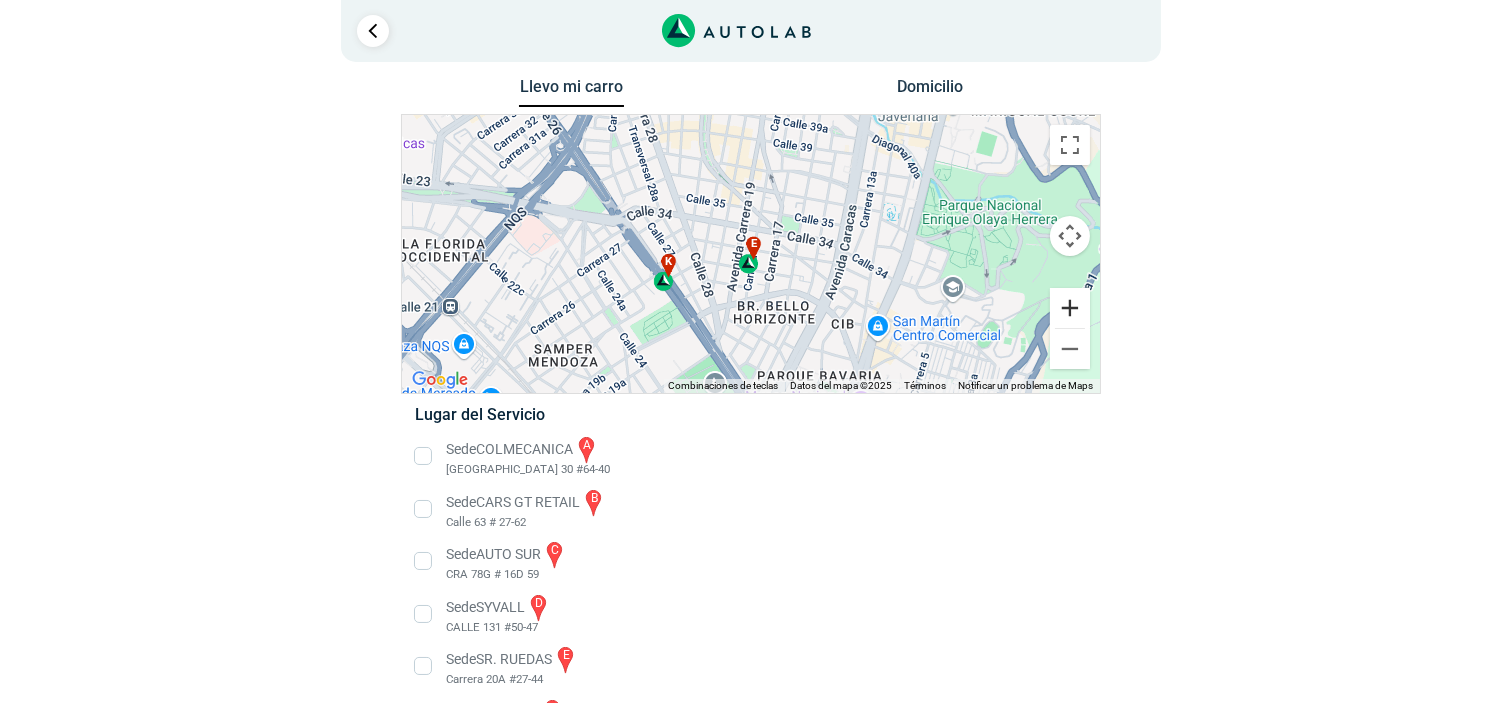 click at bounding box center [1070, 308] 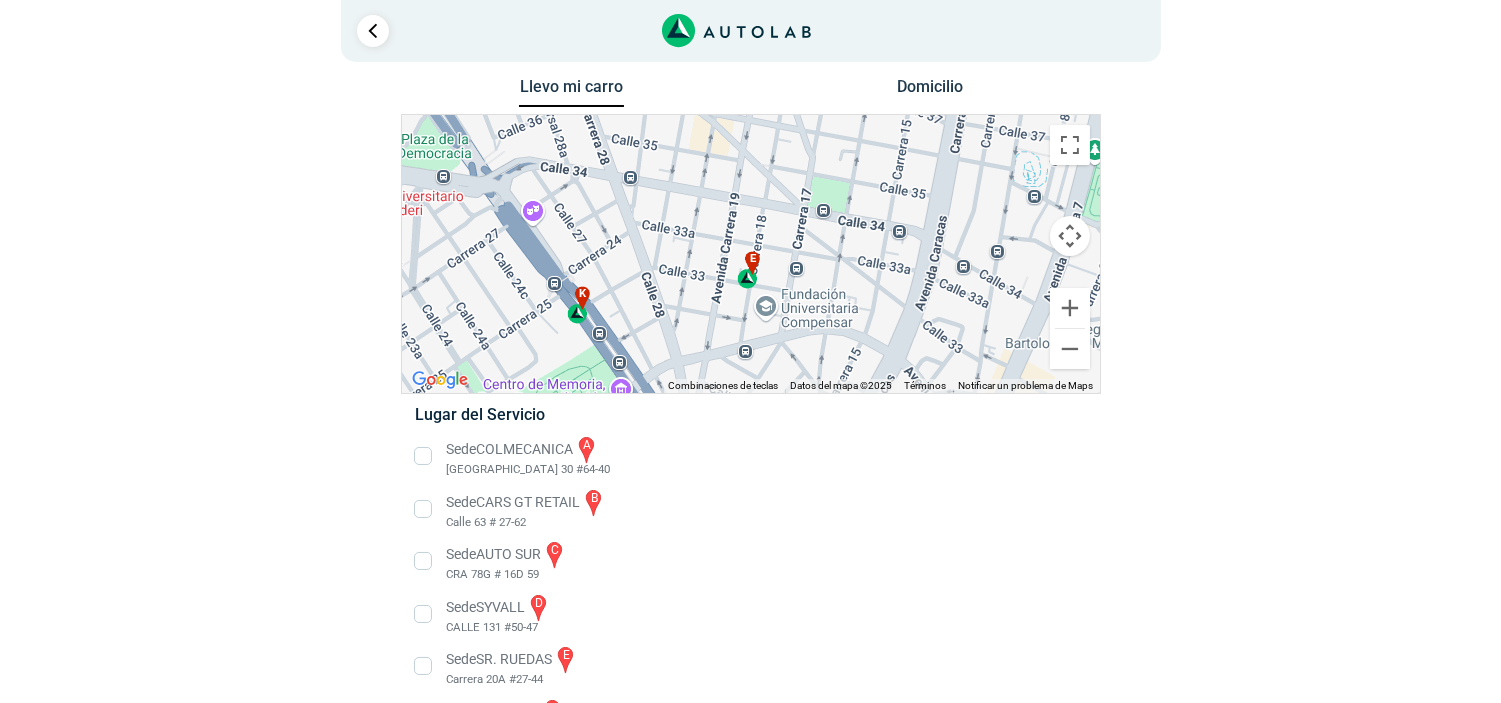click on "k" at bounding box center (578, 305) 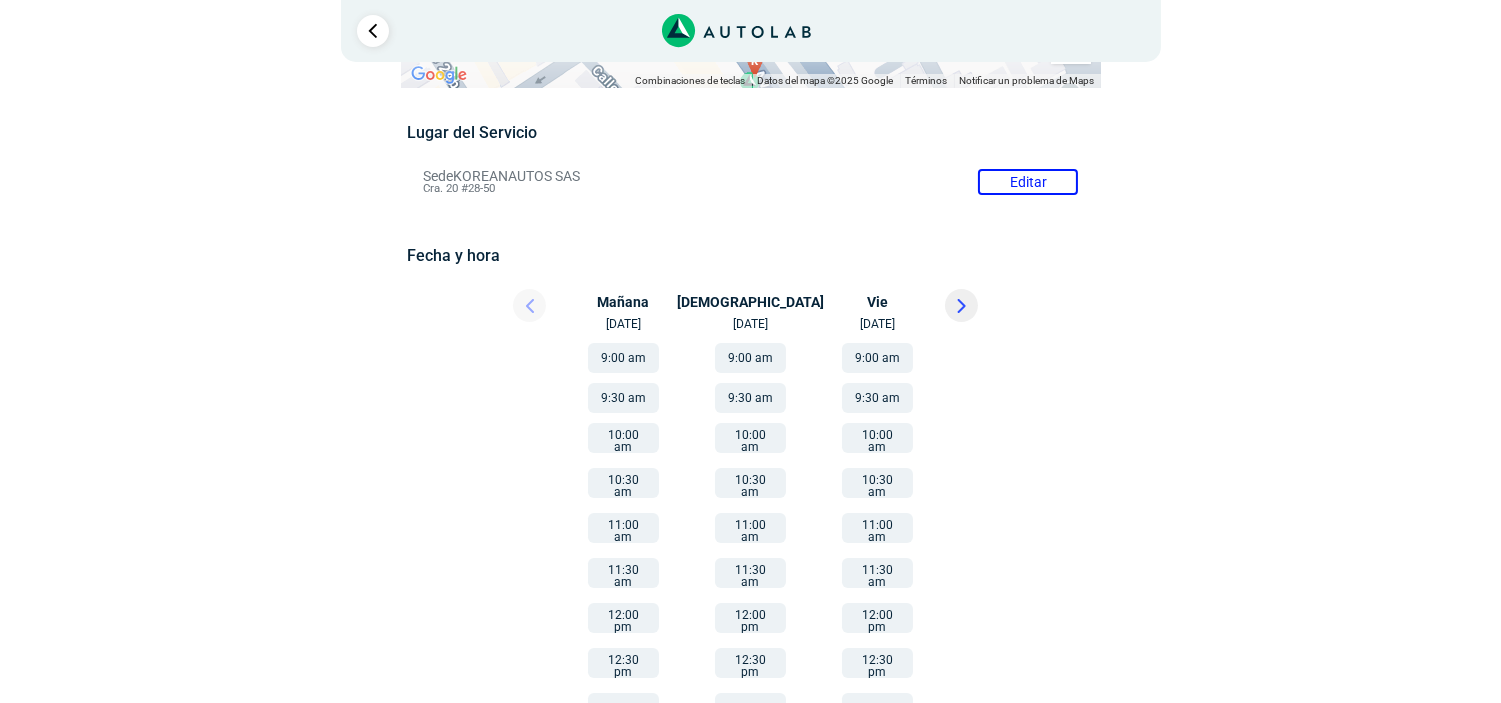 scroll, scrollTop: 136, scrollLeft: 0, axis: vertical 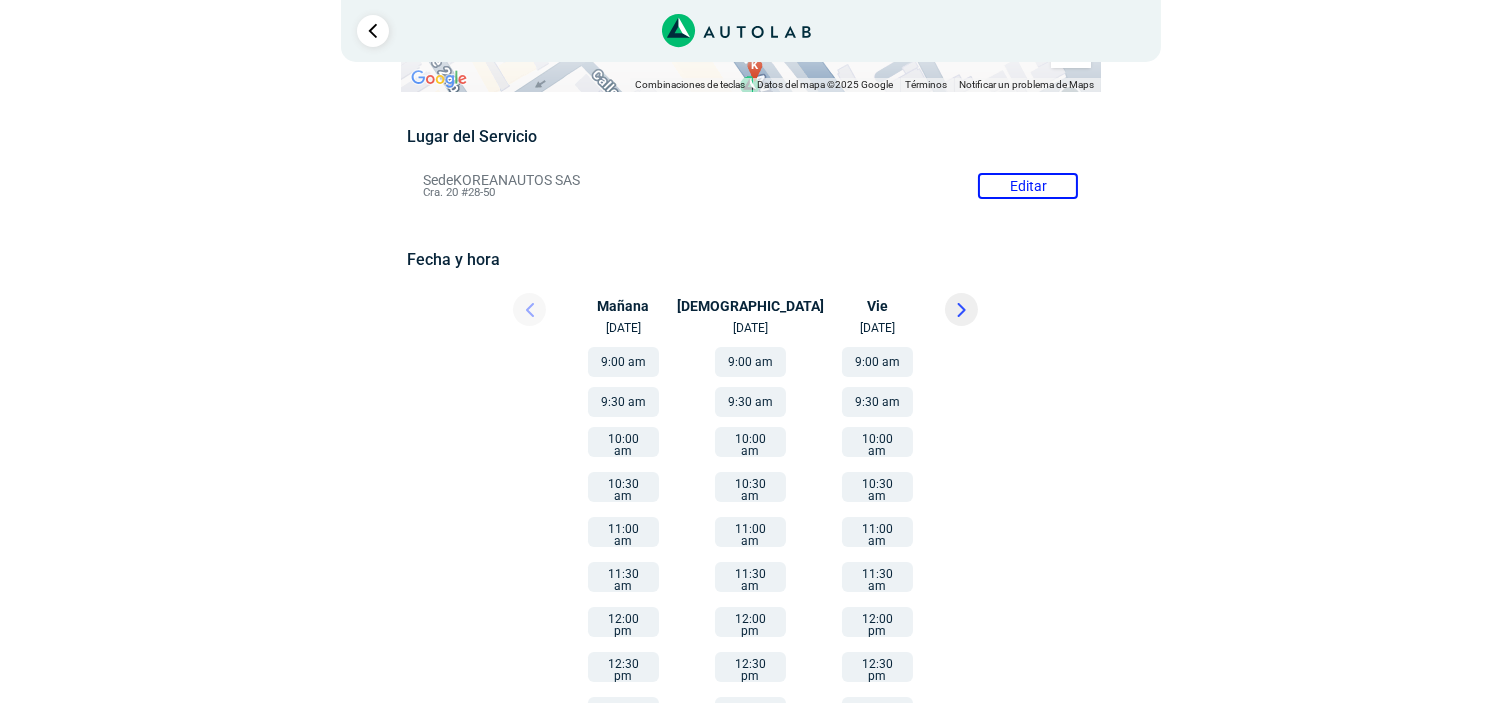 click at bounding box center (961, 309) 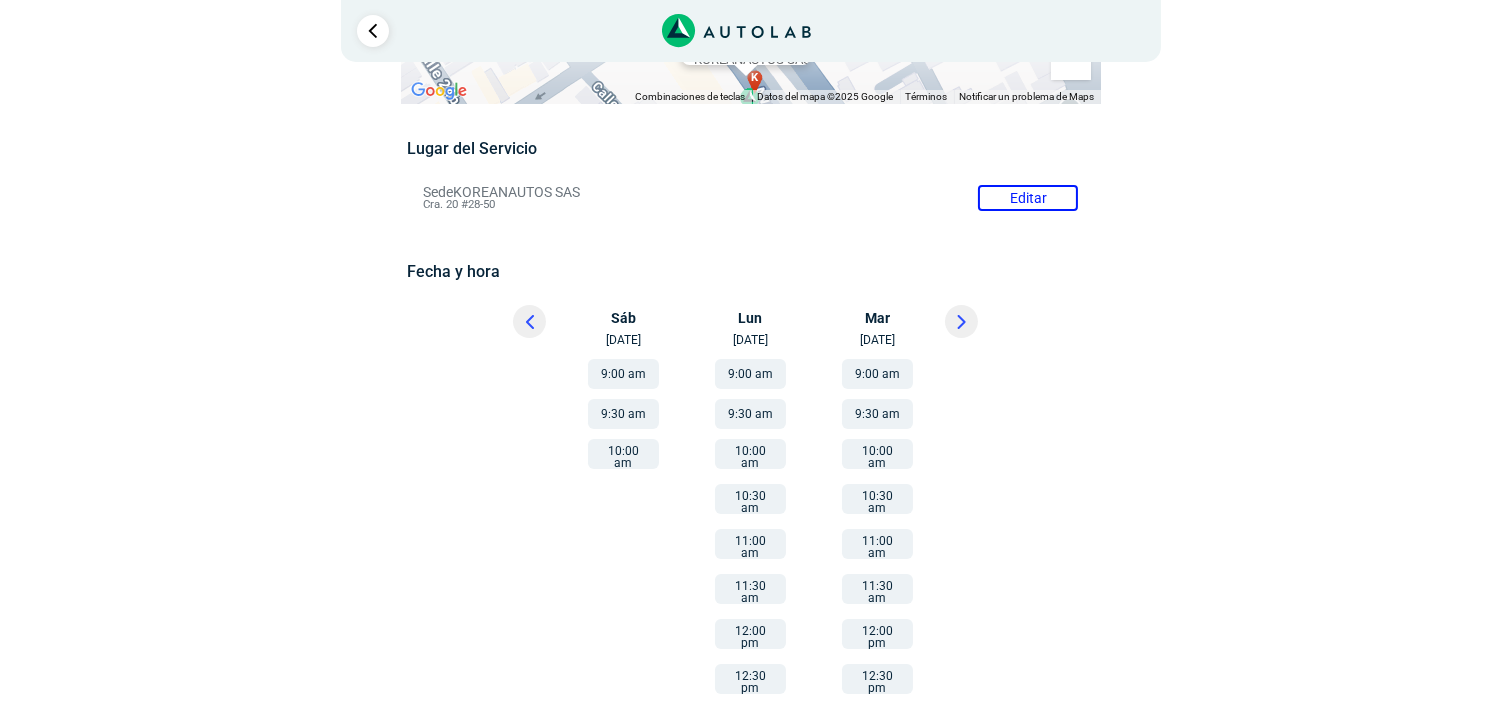 scroll, scrollTop: 125, scrollLeft: 0, axis: vertical 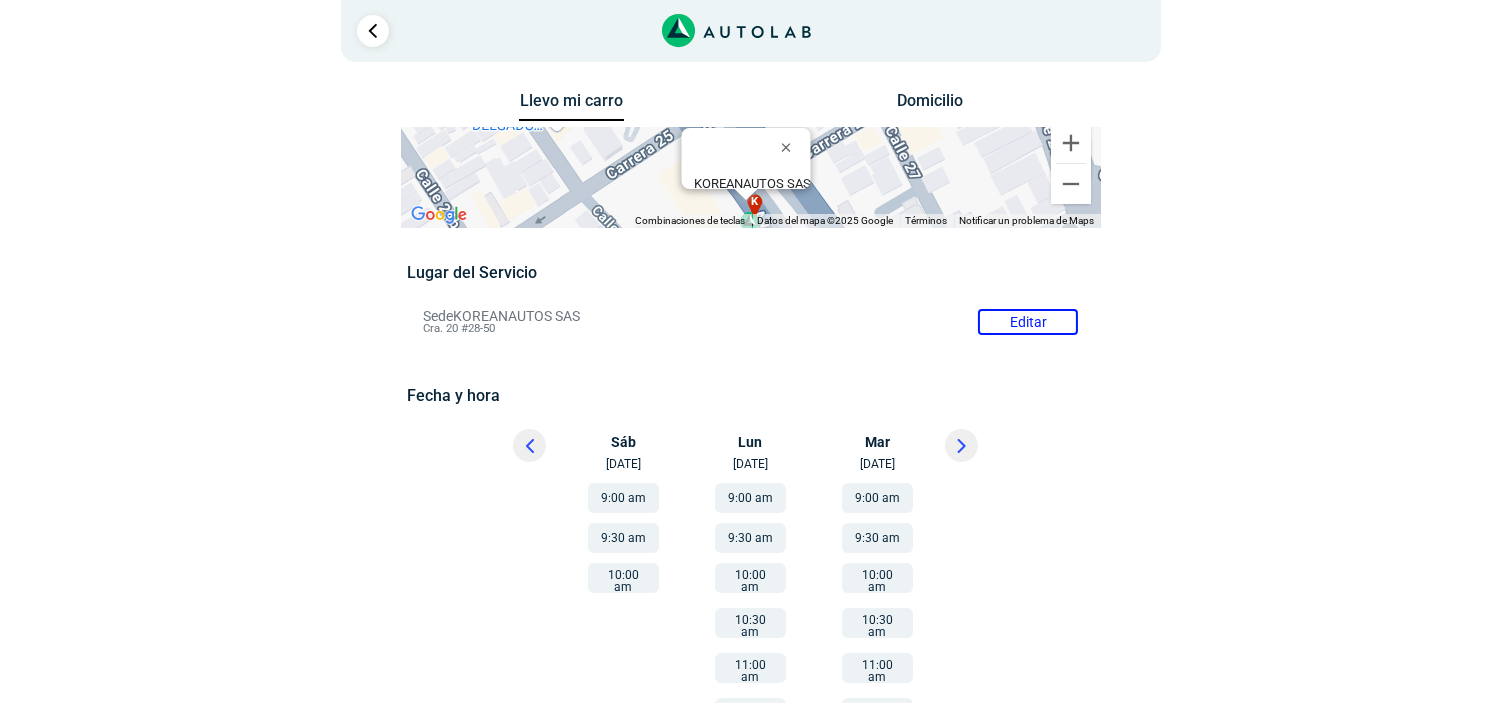 click on "Domicilio" at bounding box center (929, 105) 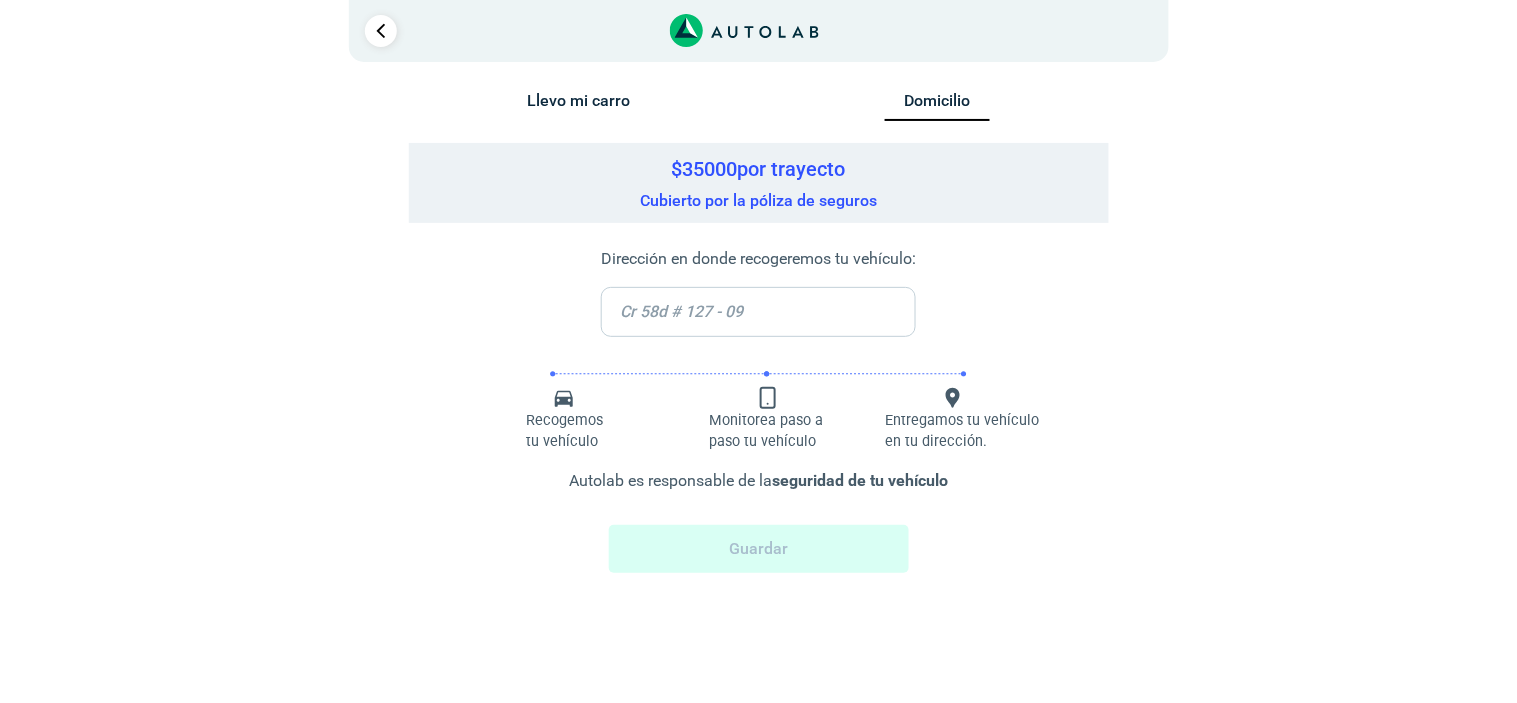 click on "×
¡Reserva tranquilo!   Sin datos de tarjeta ni pagos
Aquí puedes ver tus servicios agregados.
OK
.aex,.bex{fill:none!important;stroke:#50c478!important;stroke-miterlimit:10;}.aex{stroke-width:4px;}.bex{stroke-width:3px;}
Aquí, puedes modificar la ciudad.
OK" at bounding box center (758, 310) 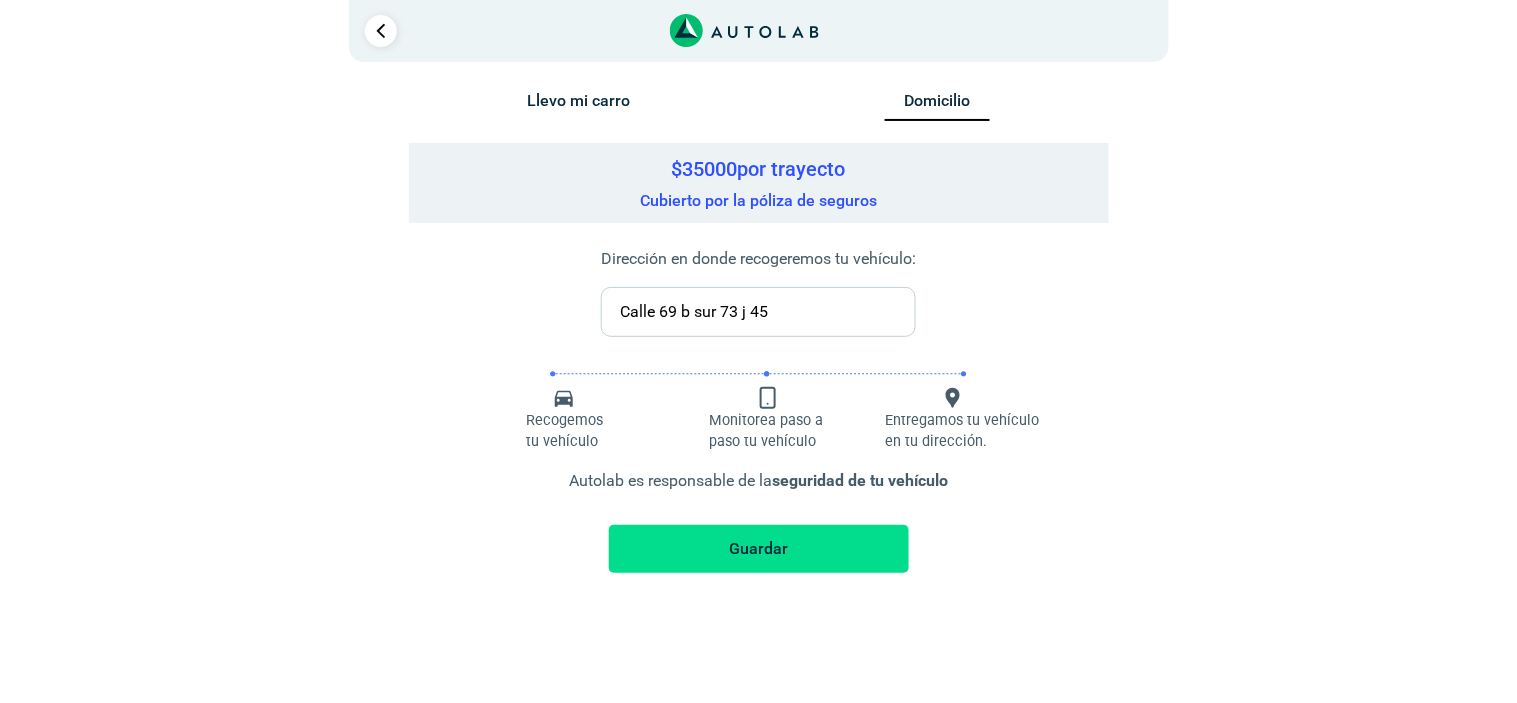 type on "Calle 69 b sur 73 j 45" 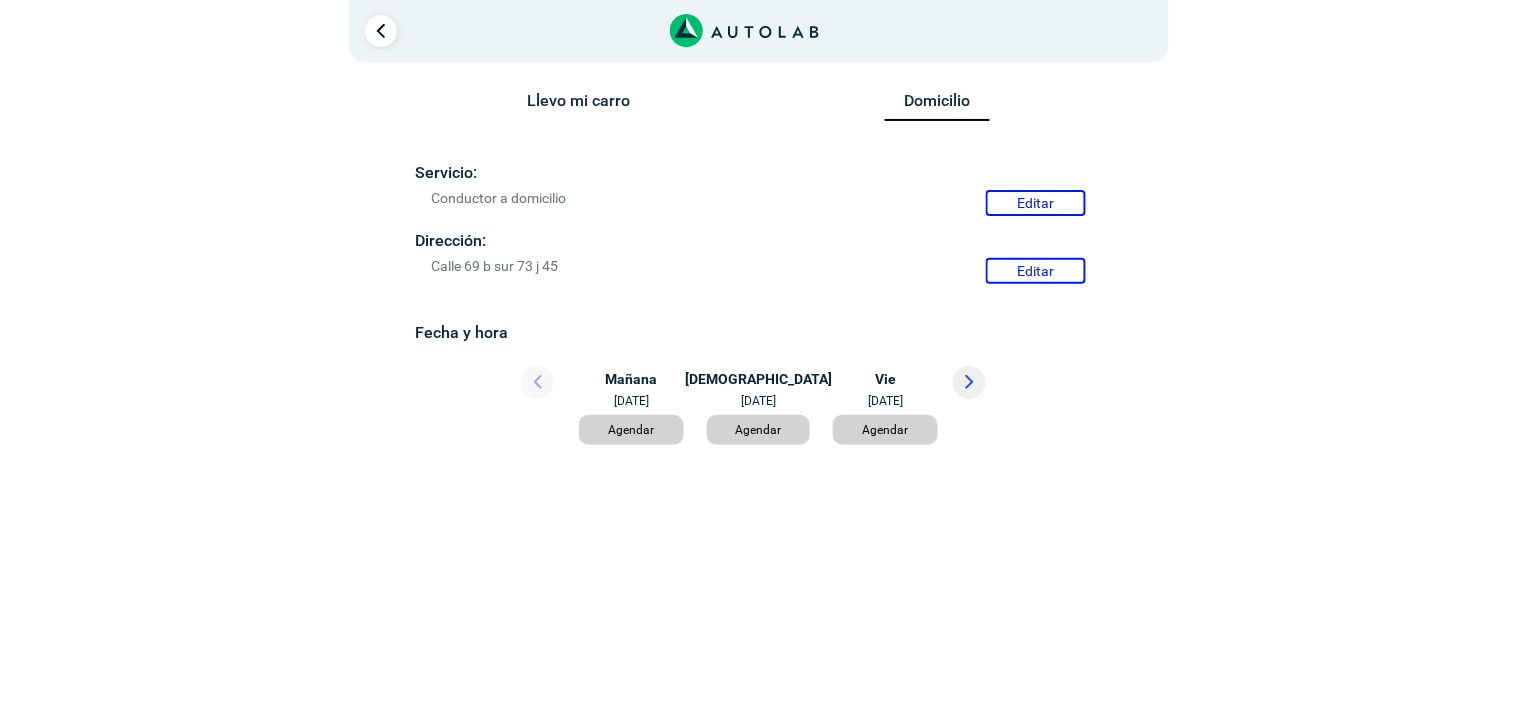 click on "Agendar" at bounding box center (631, 430) 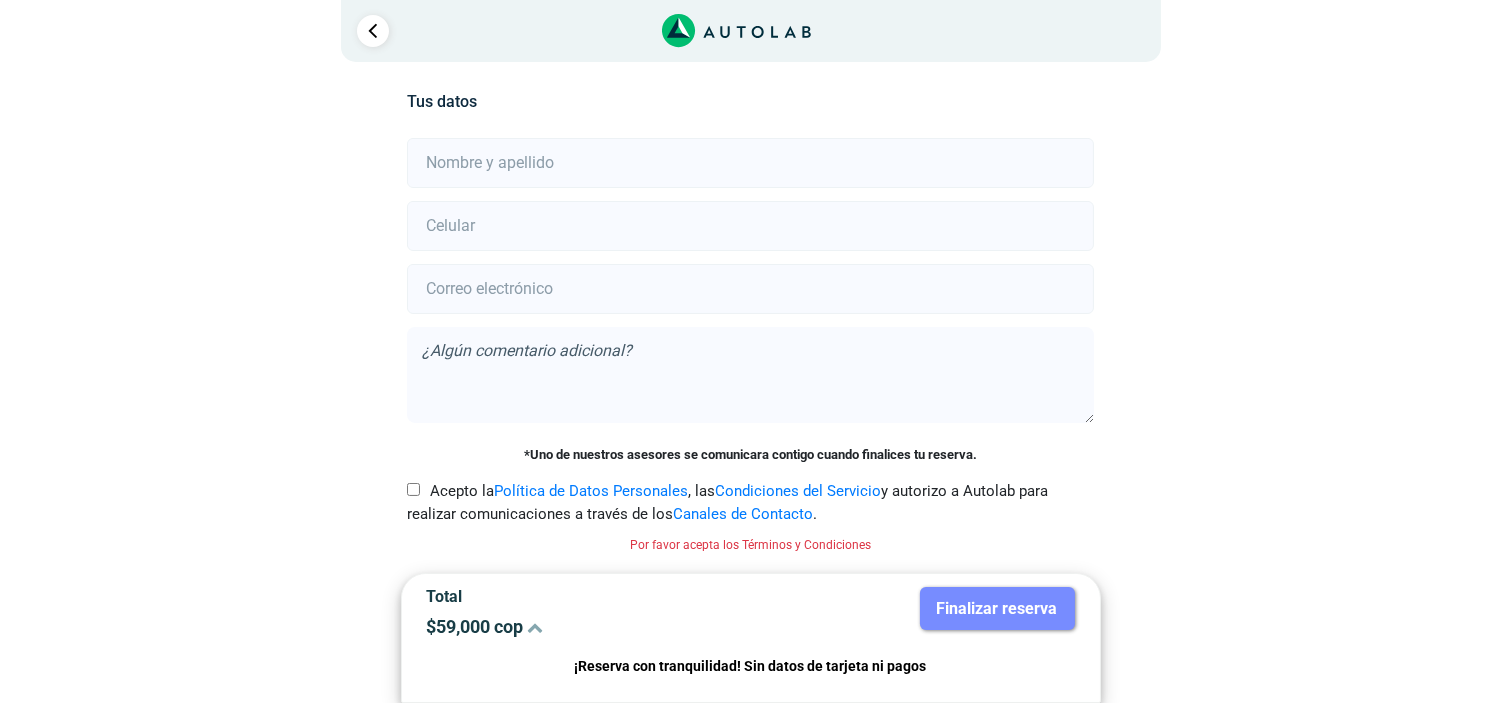scroll, scrollTop: 374, scrollLeft: 0, axis: vertical 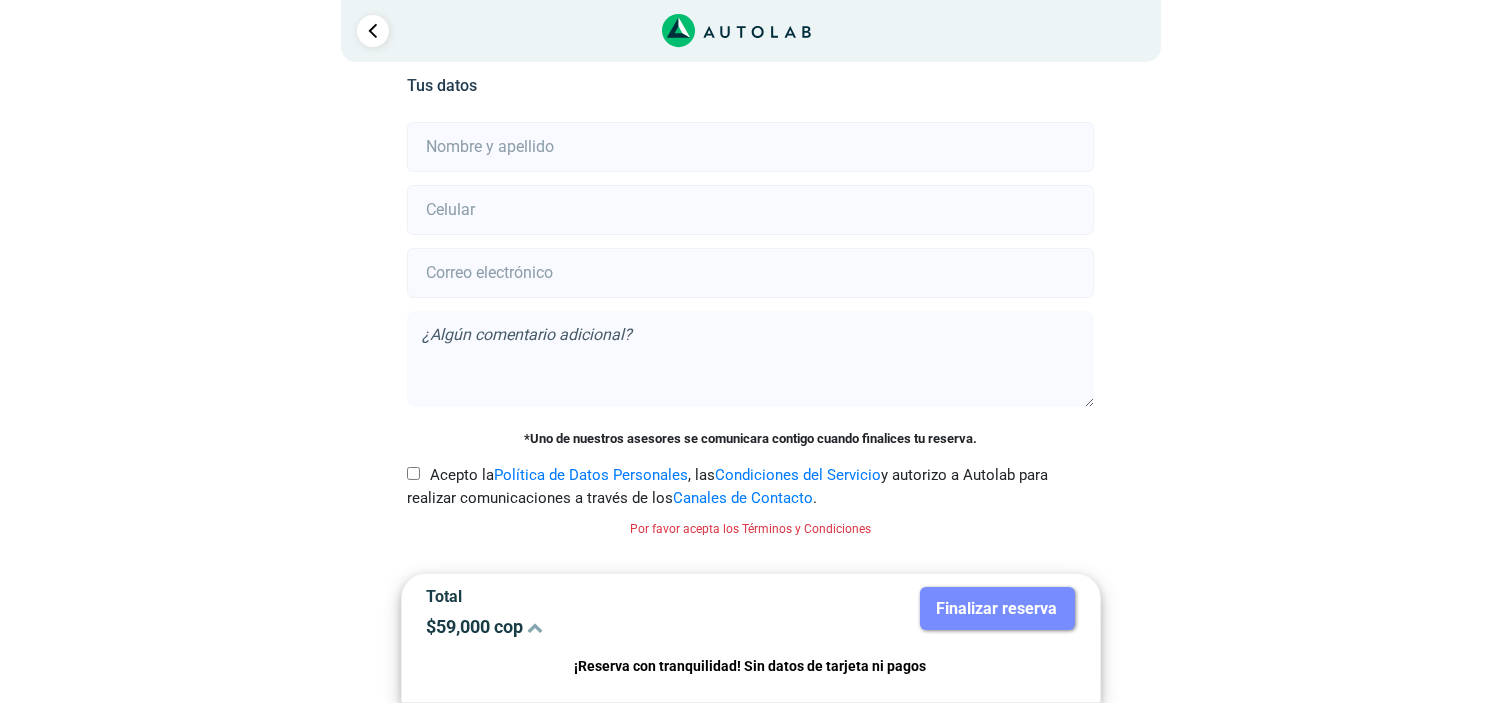 click on "Acepto la  Política de Datos Personales , las  Condiciones del Servicio  y autorizo a Autolab para realizar comunicaciones a través de los  Canales de Contacto ." at bounding box center [413, 473] 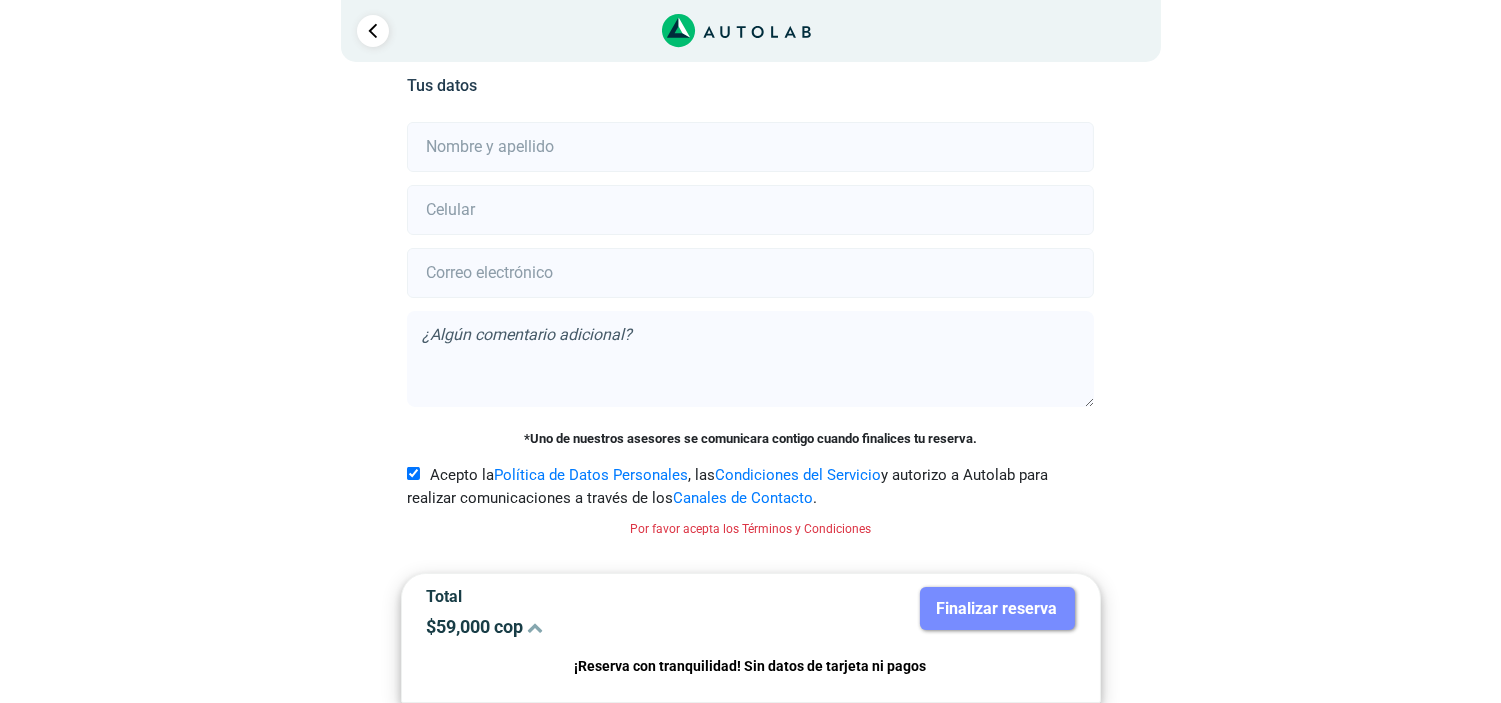 scroll, scrollTop: 370, scrollLeft: 0, axis: vertical 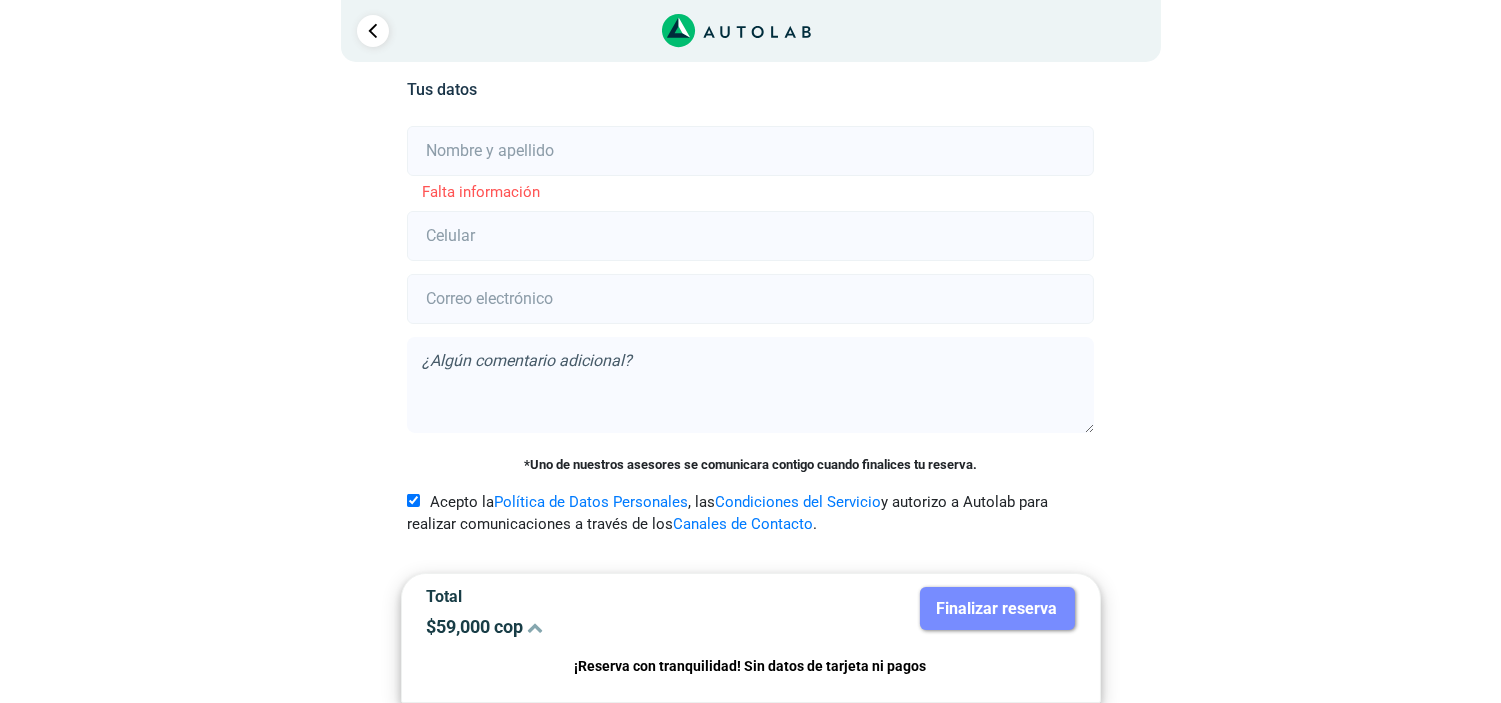 click on "$ 59,000   cop" at bounding box center (581, 626) 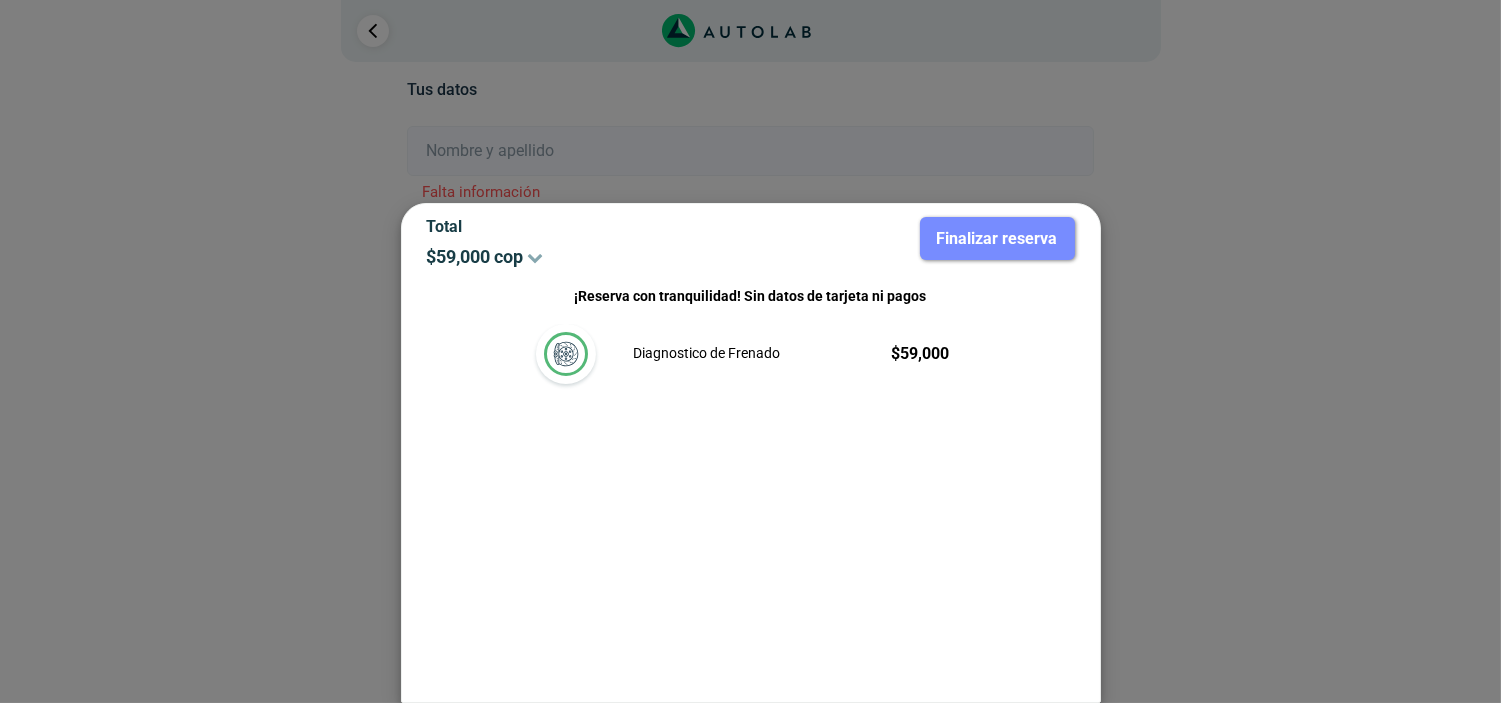 click on "$ 59,000   cop" at bounding box center [581, 256] 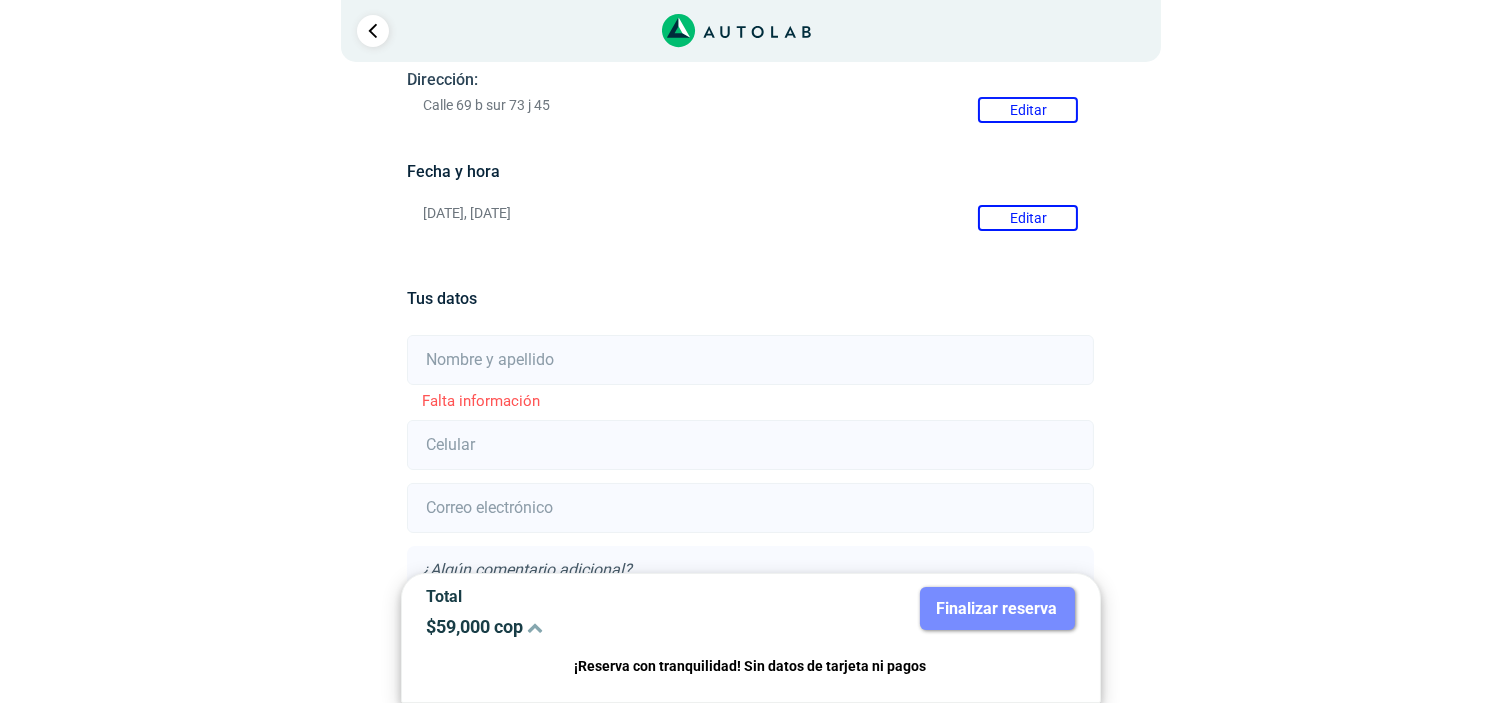 scroll, scrollTop: 0, scrollLeft: 0, axis: both 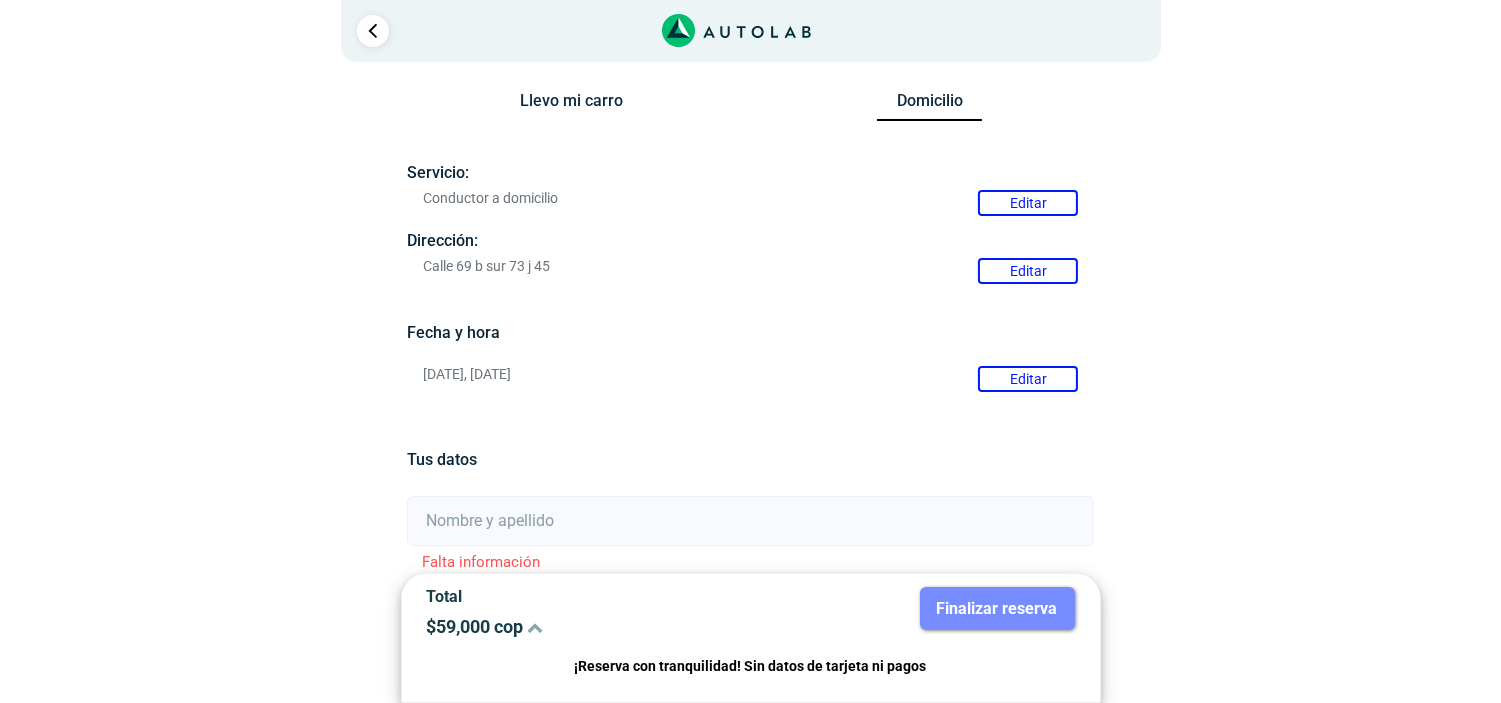 click on "Llevo mi carro" at bounding box center [571, 105] 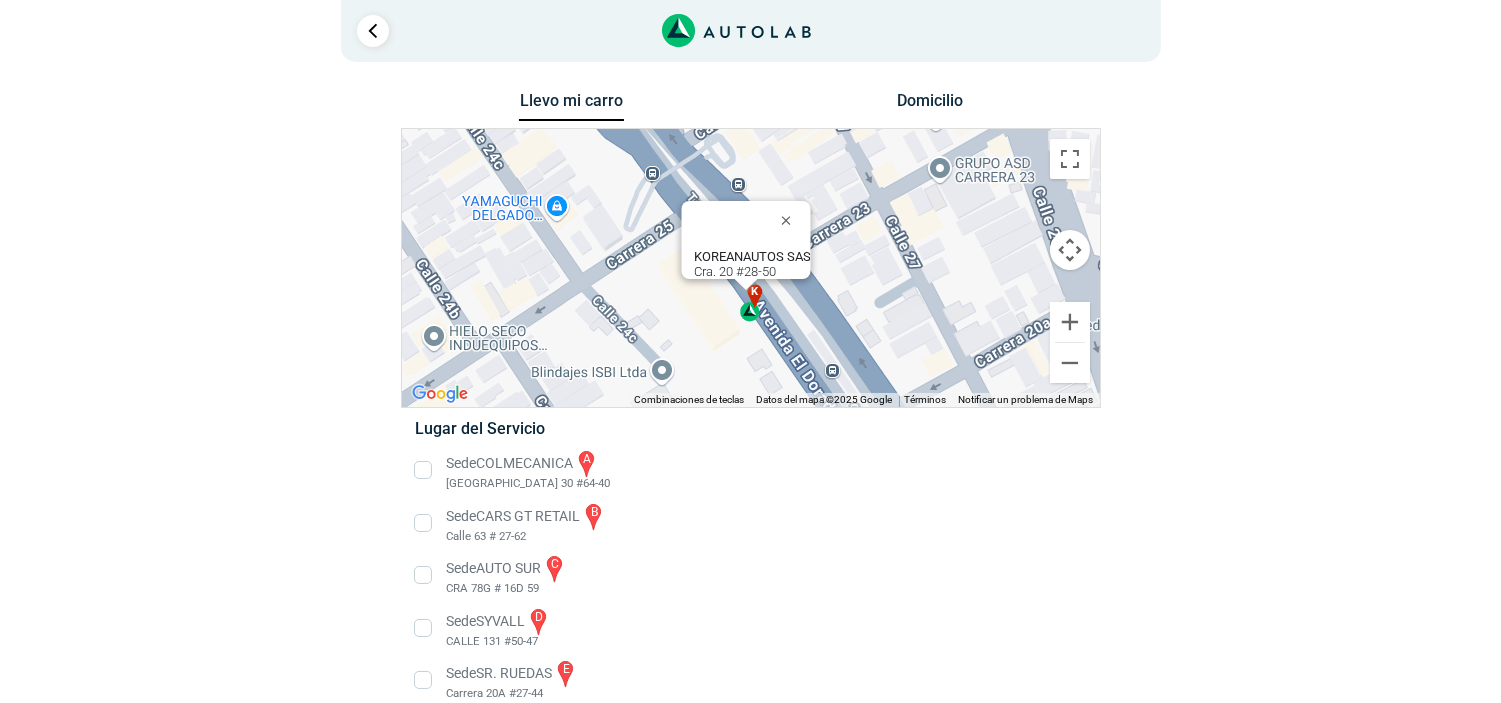 scroll, scrollTop: 444, scrollLeft: 0, axis: vertical 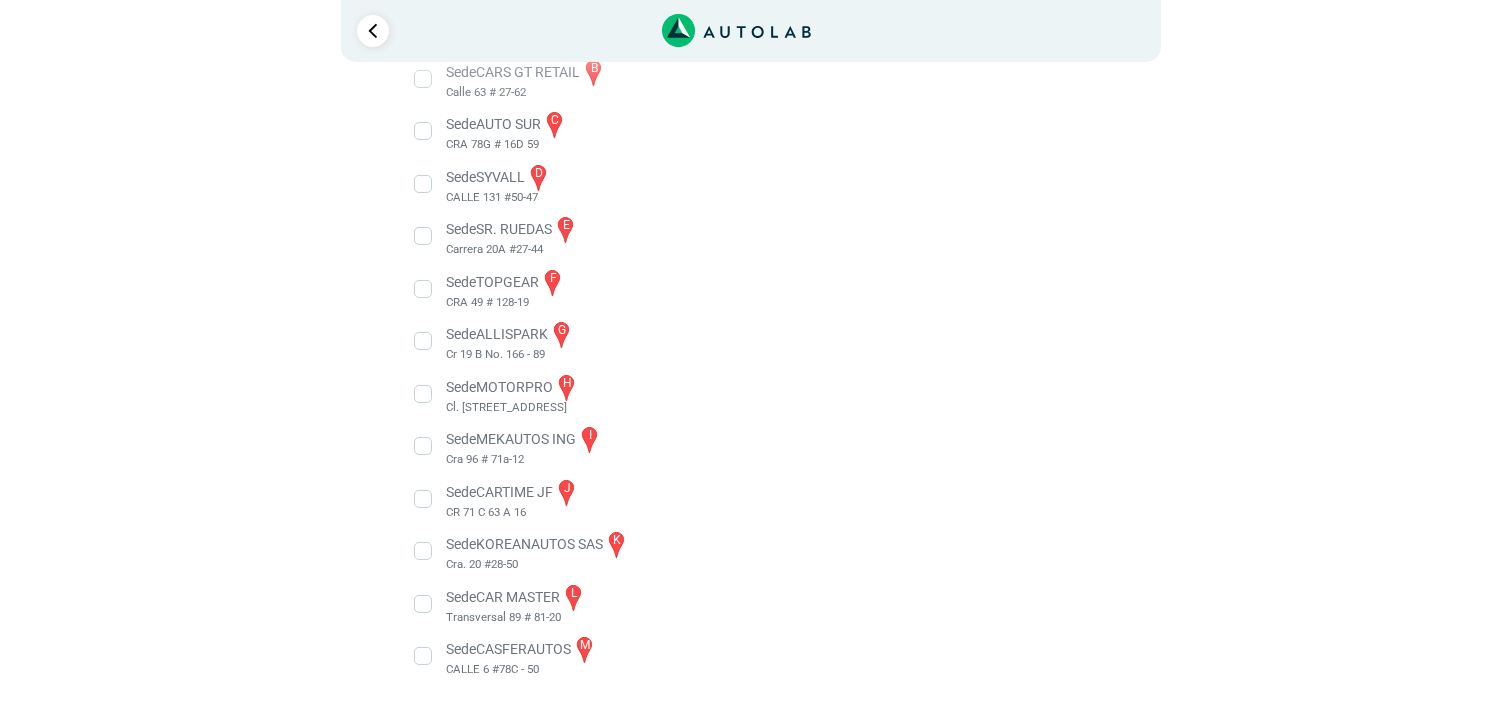 click on "Sede  MEKAUTOS ING
i
Cra 96 # 71a-12" at bounding box center [750, 446] 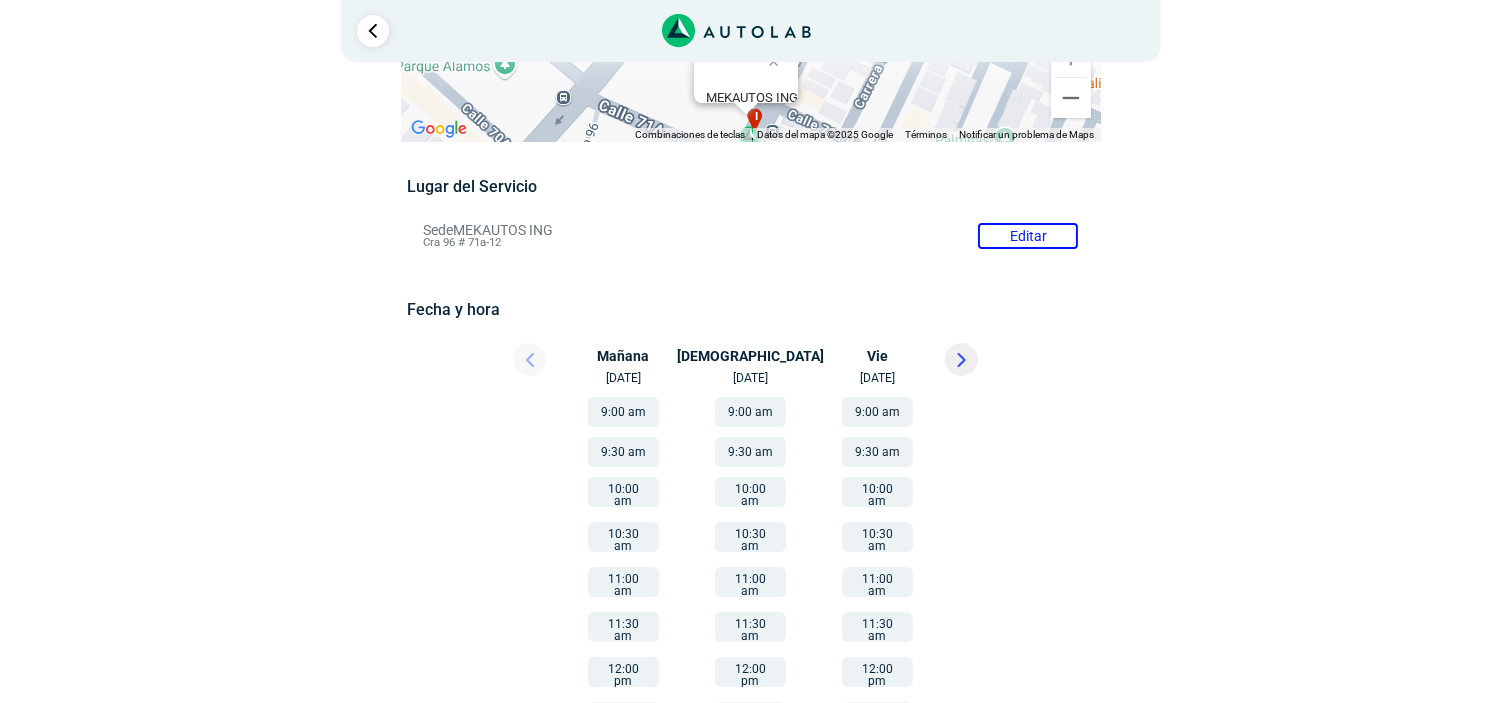 scroll, scrollTop: 67, scrollLeft: 0, axis: vertical 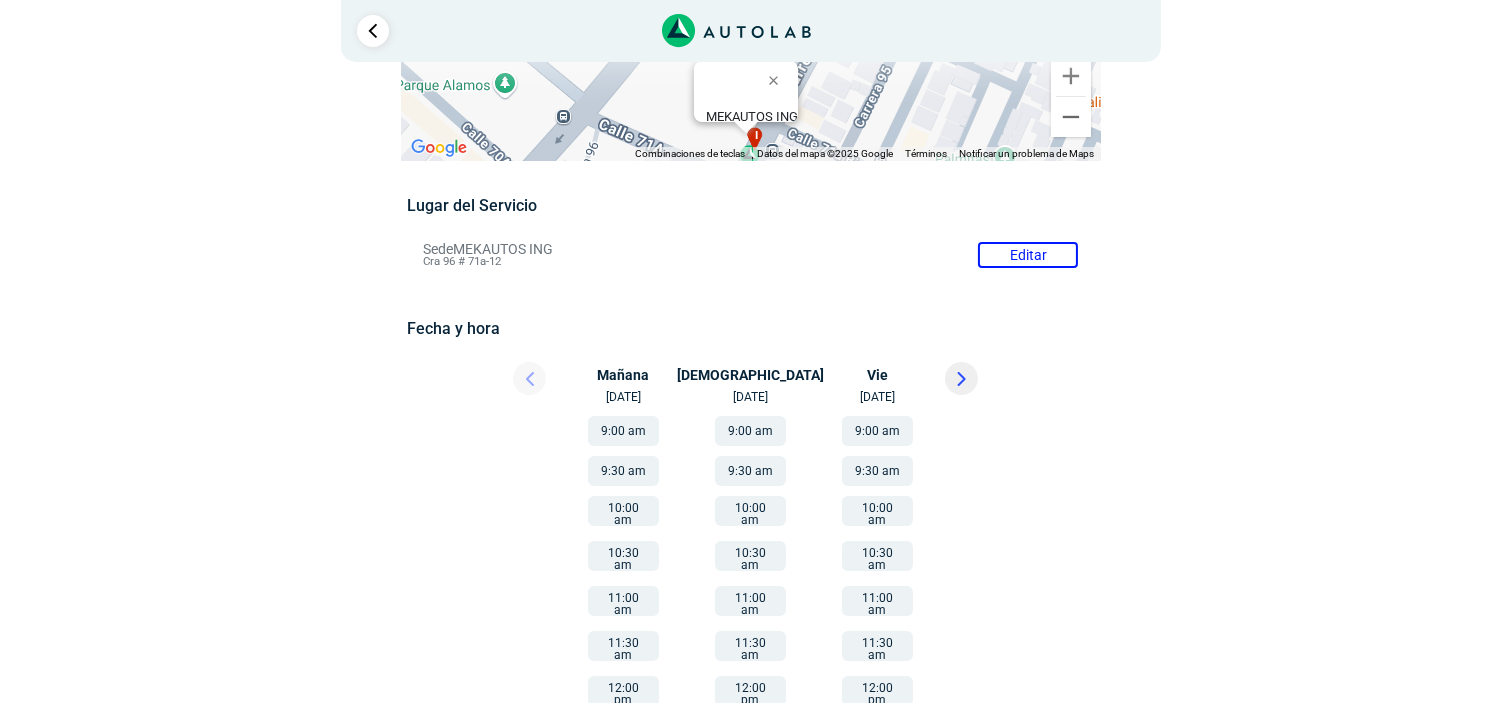 click on "9:00 am" at bounding box center (623, 431) 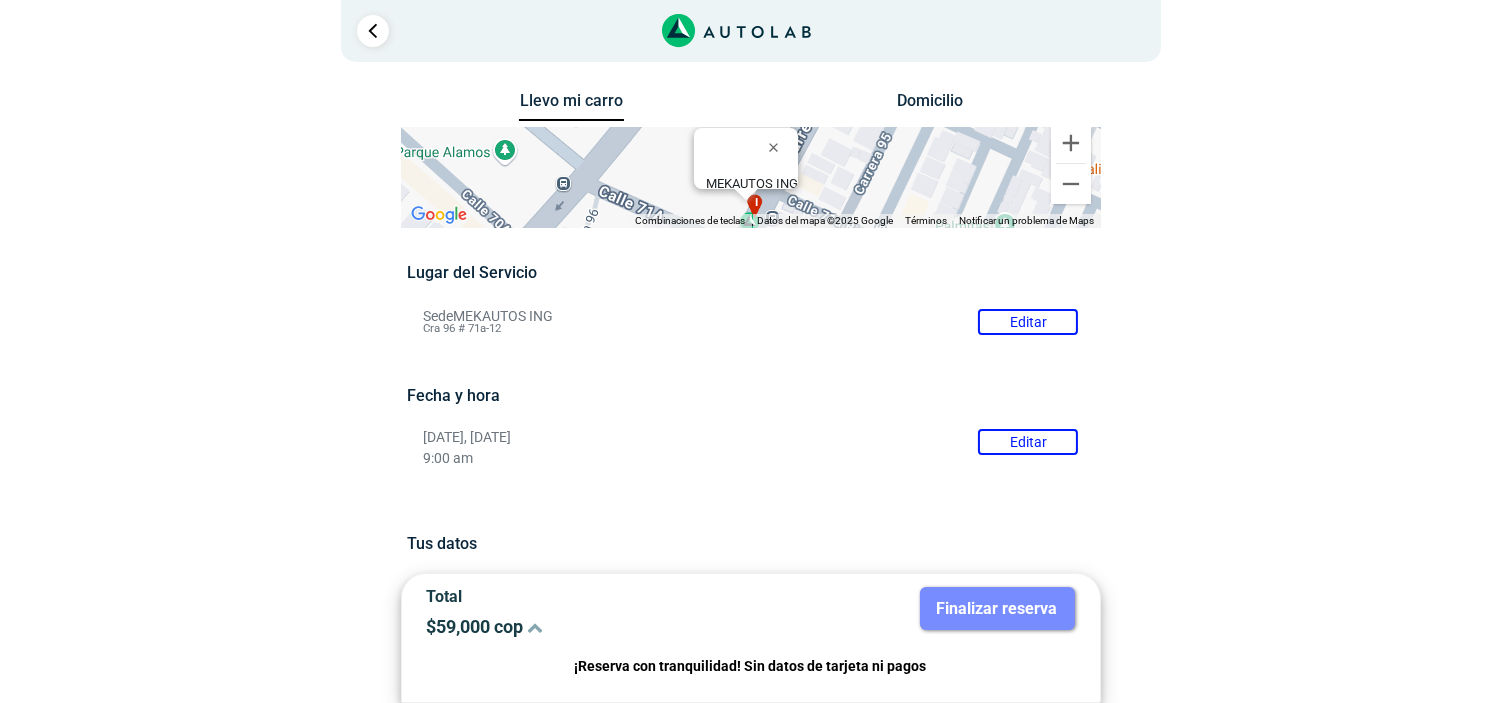 scroll, scrollTop: 380, scrollLeft: 0, axis: vertical 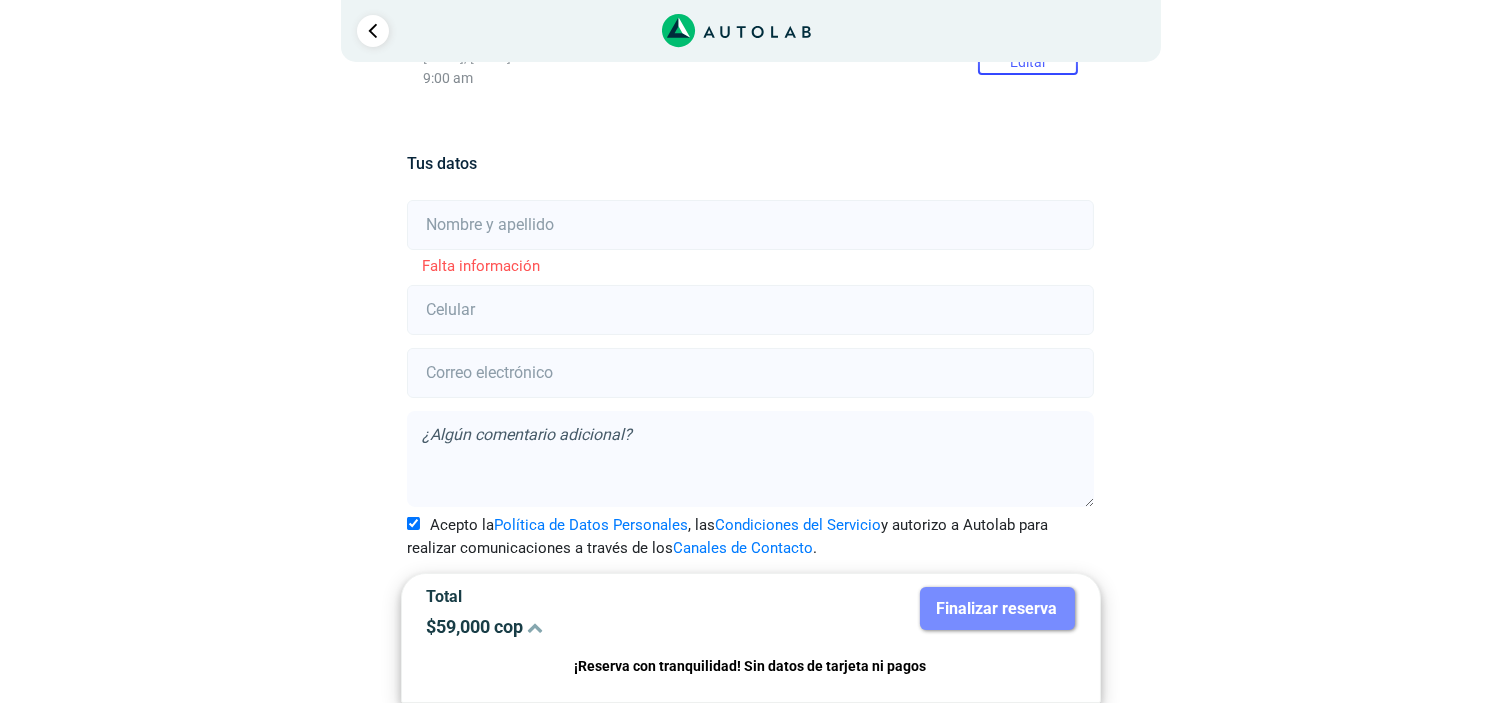 click at bounding box center (536, 627) 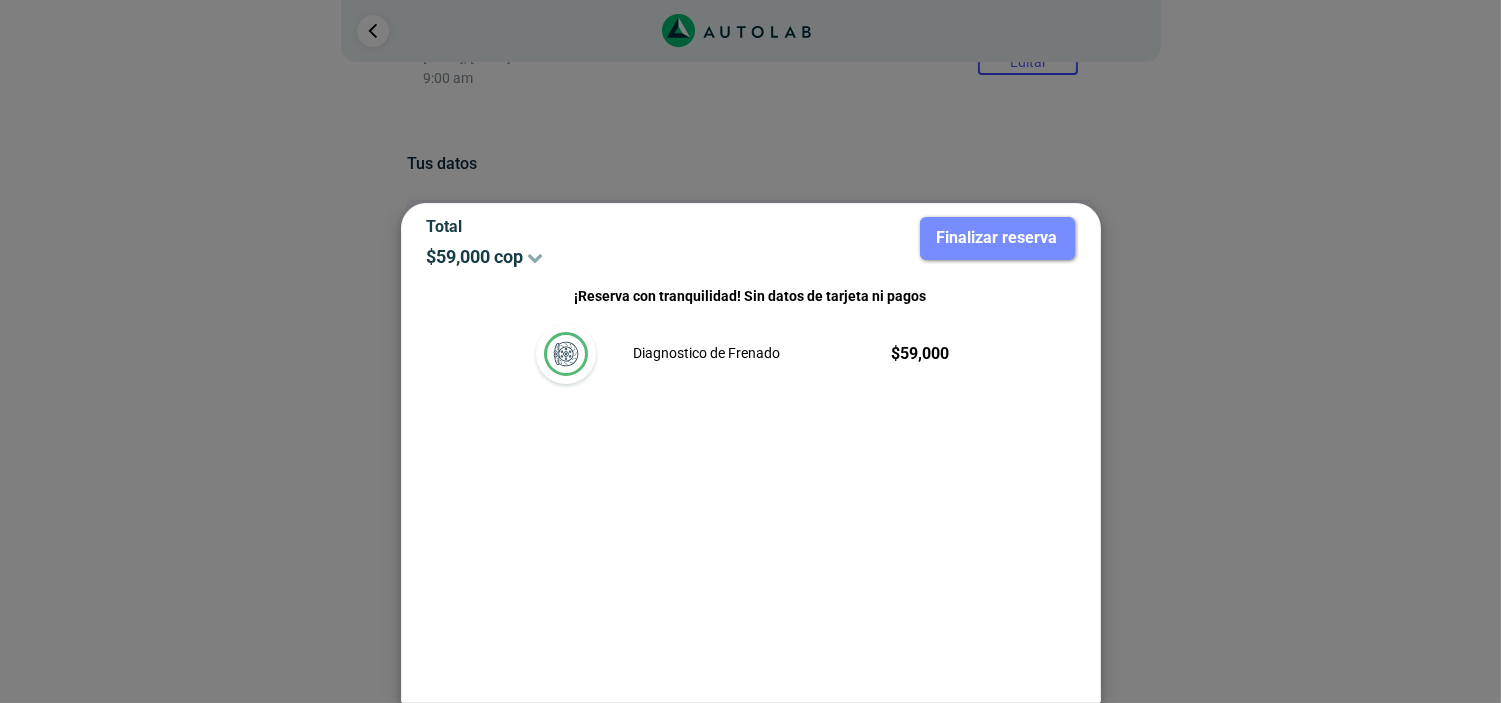click at bounding box center (536, 257) 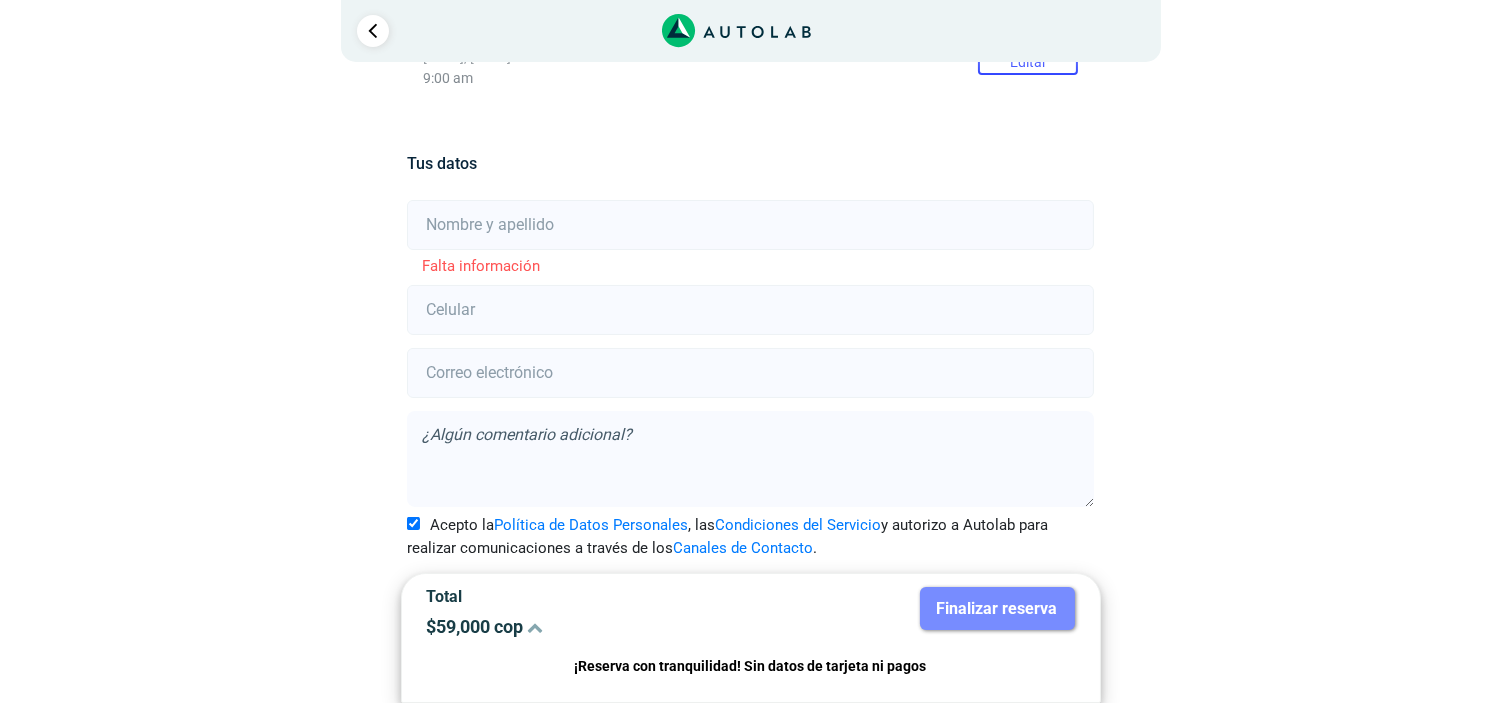 click at bounding box center [536, 627] 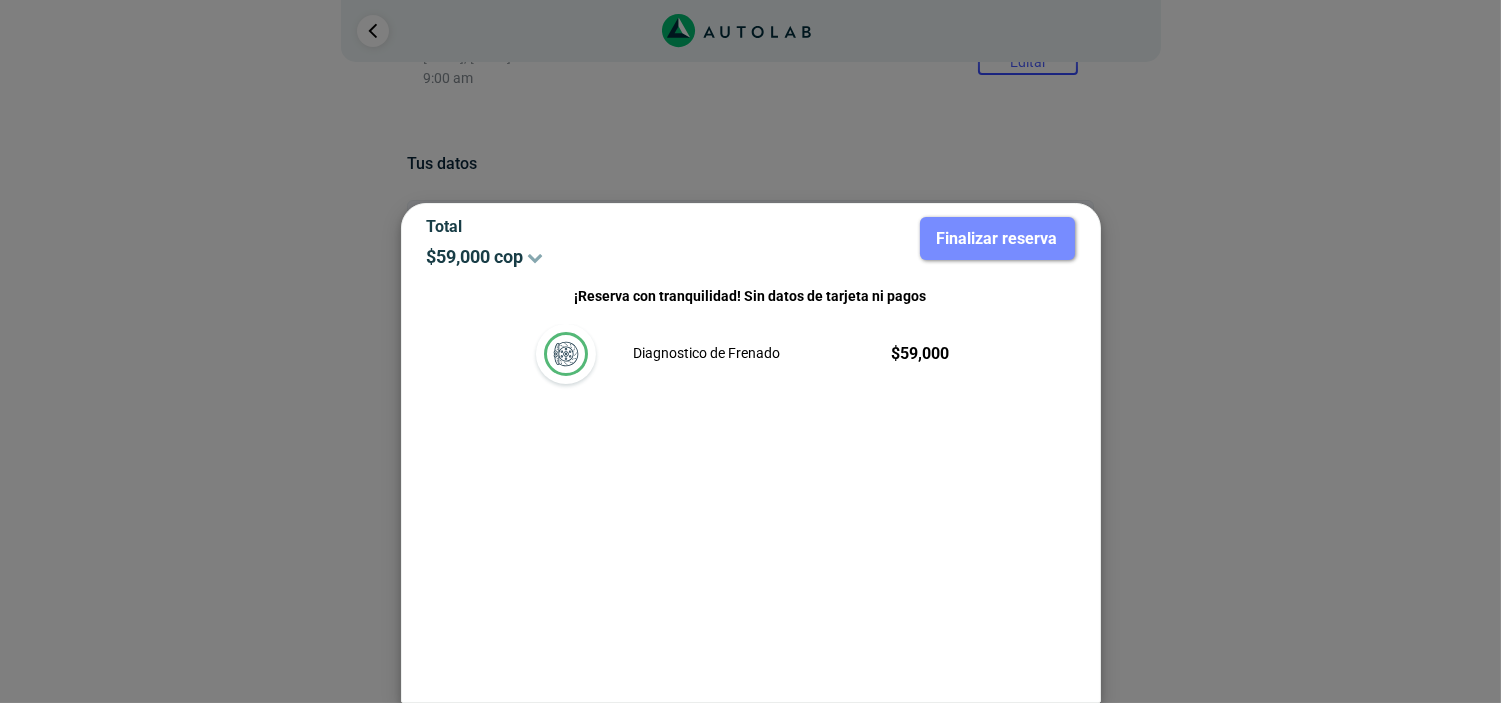 click at bounding box center [566, 354] 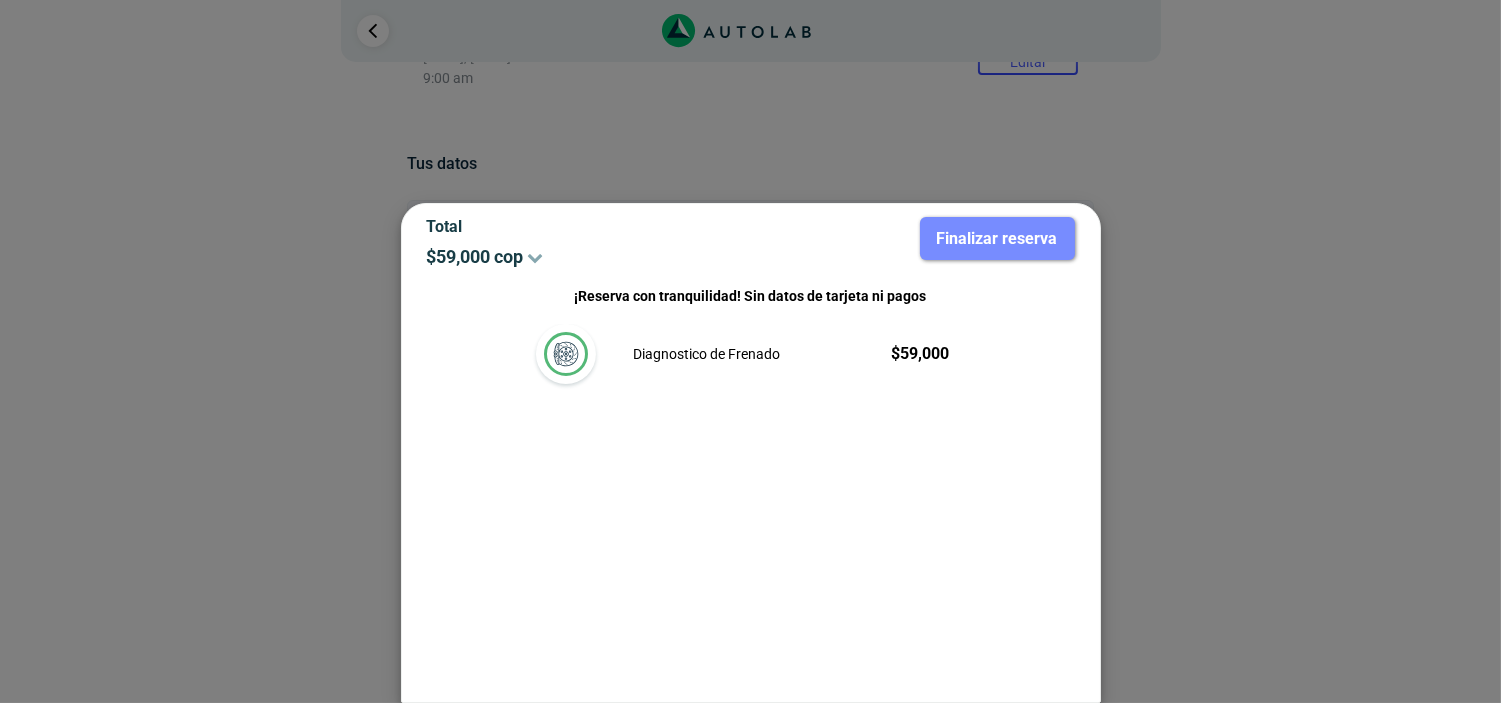 click at bounding box center [750, 351] 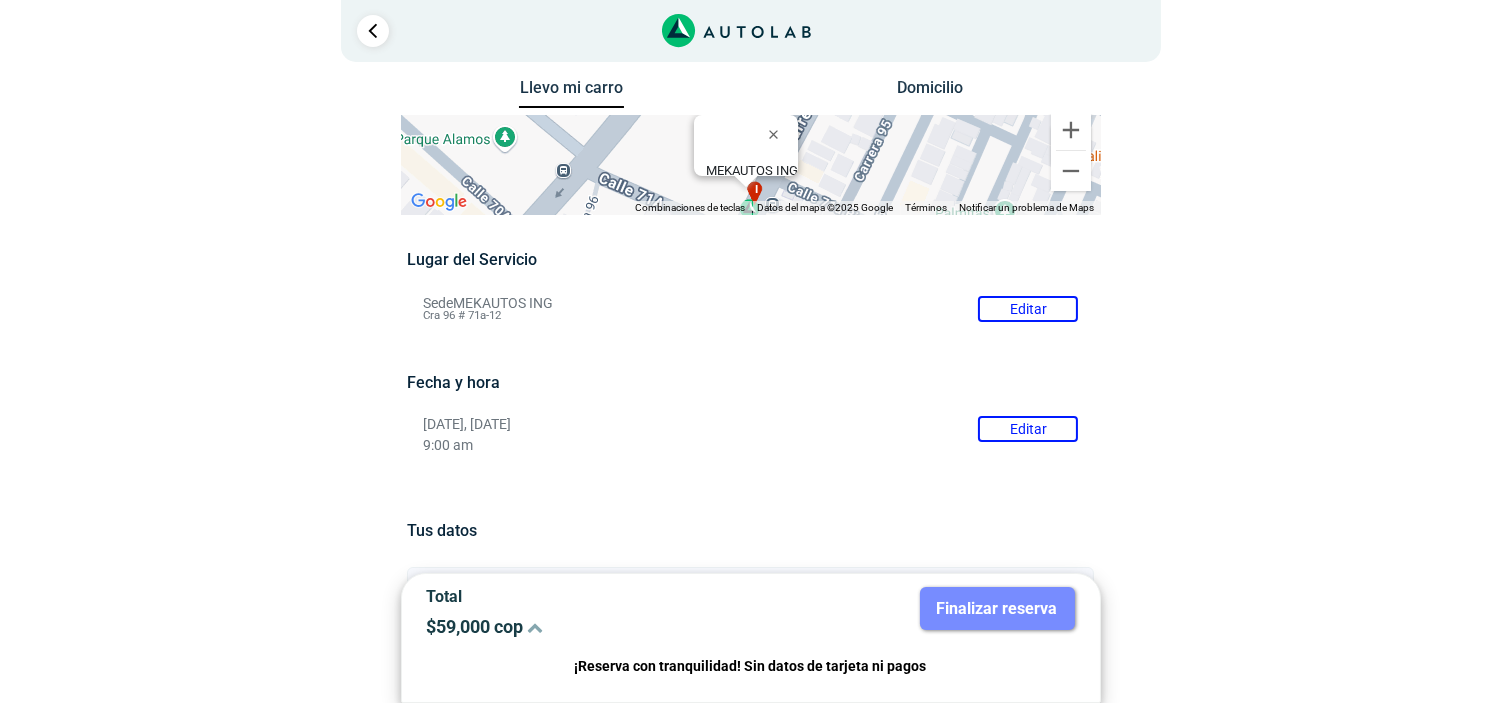 scroll, scrollTop: 0, scrollLeft: 0, axis: both 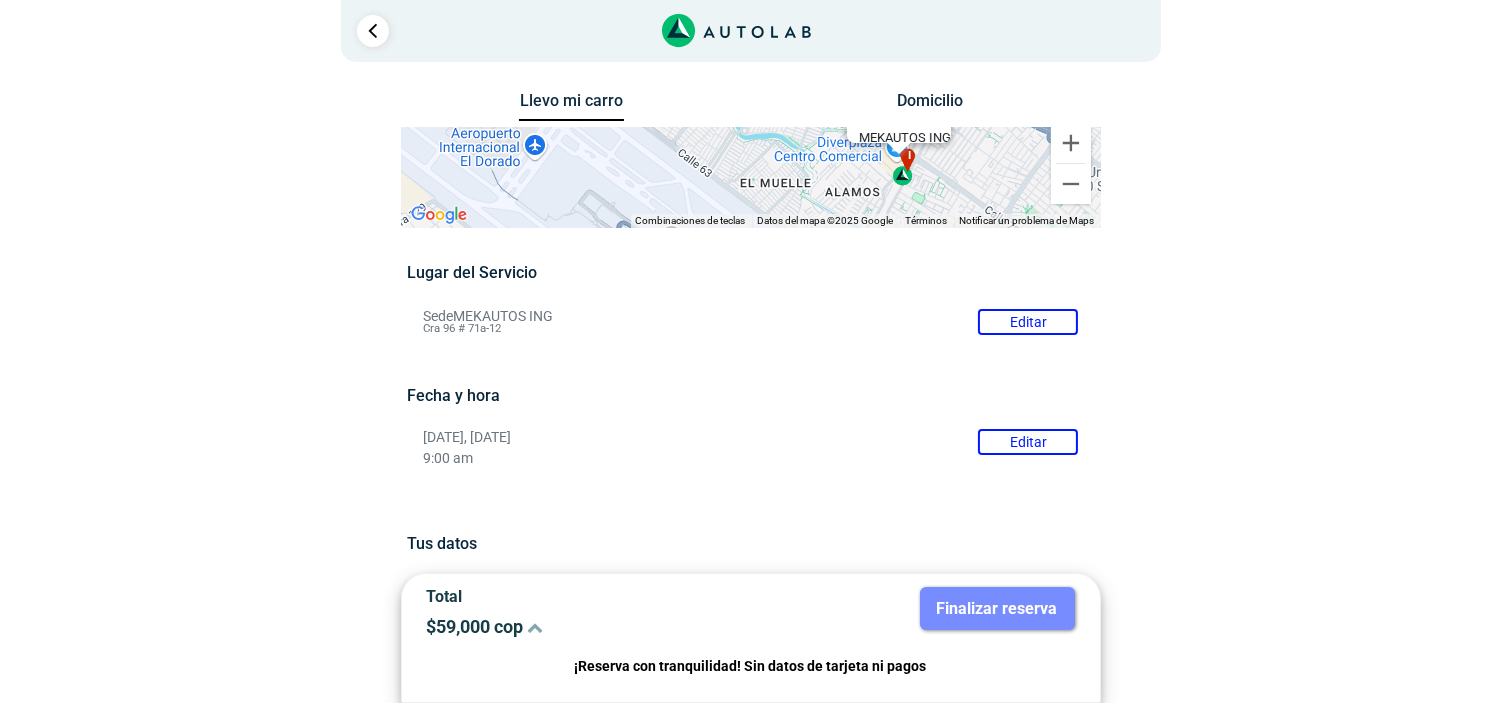click on "Sede  MEKAUTOS ING
Editar
Cra 96 # 71a-12" at bounding box center (750, 322) 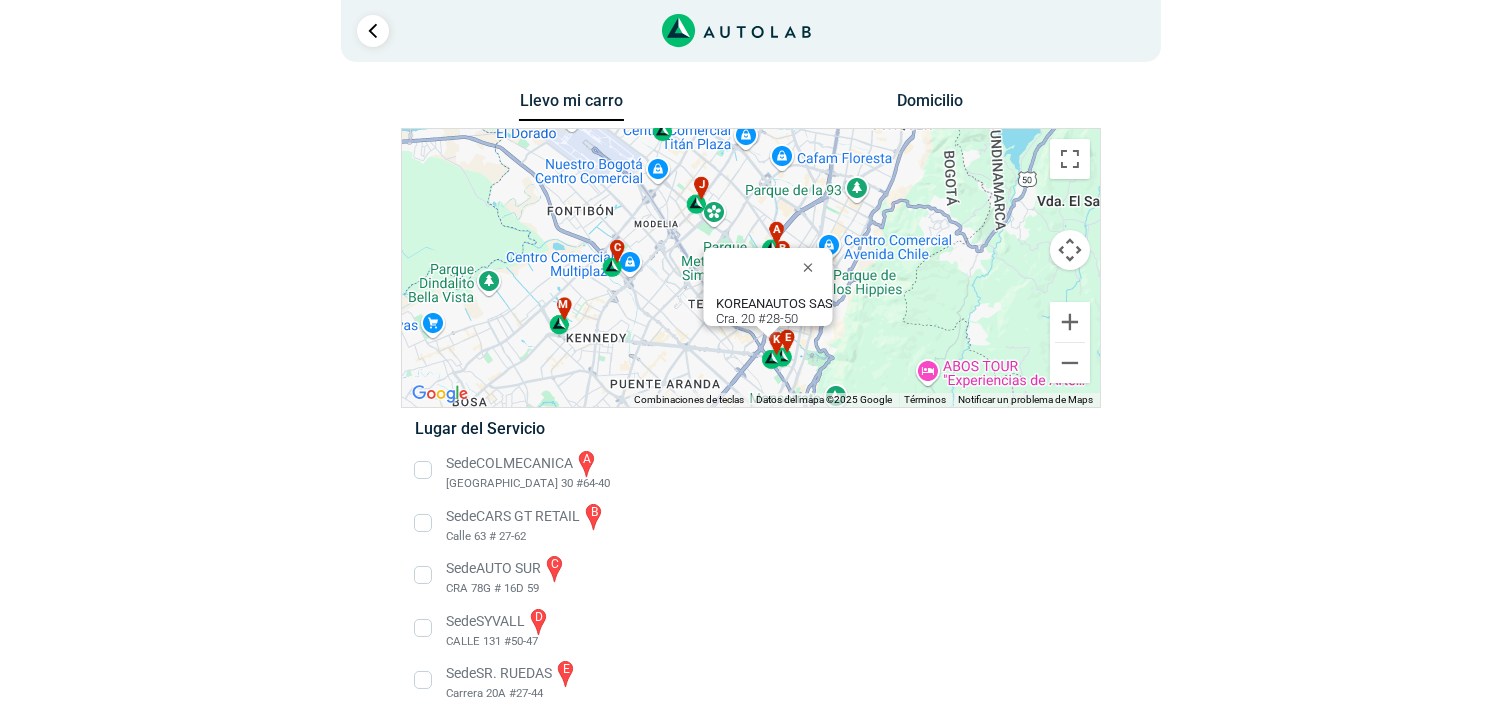 drag, startPoint x: 752, startPoint y: 346, endPoint x: 446, endPoint y: 172, distance: 352.01135 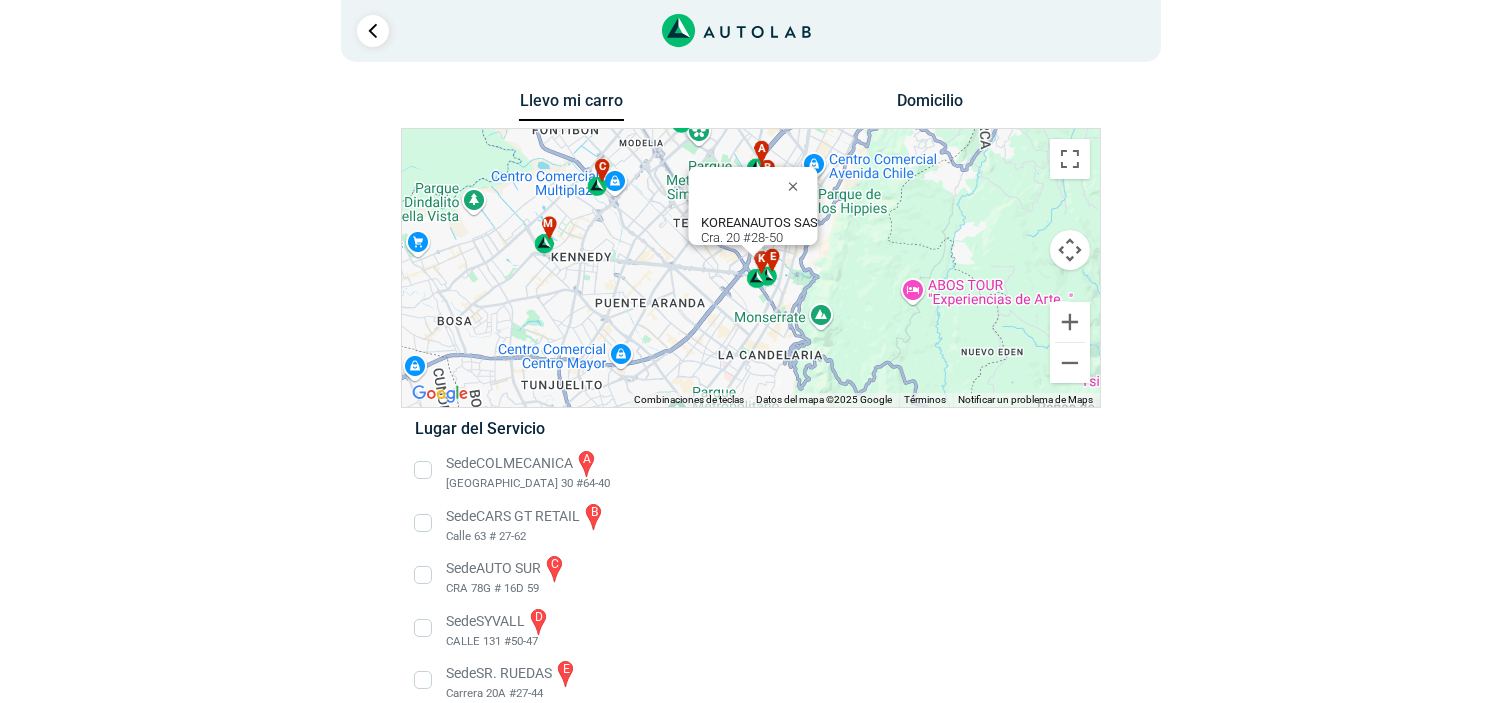 drag, startPoint x: 678, startPoint y: 337, endPoint x: 663, endPoint y: 262, distance: 76.48529 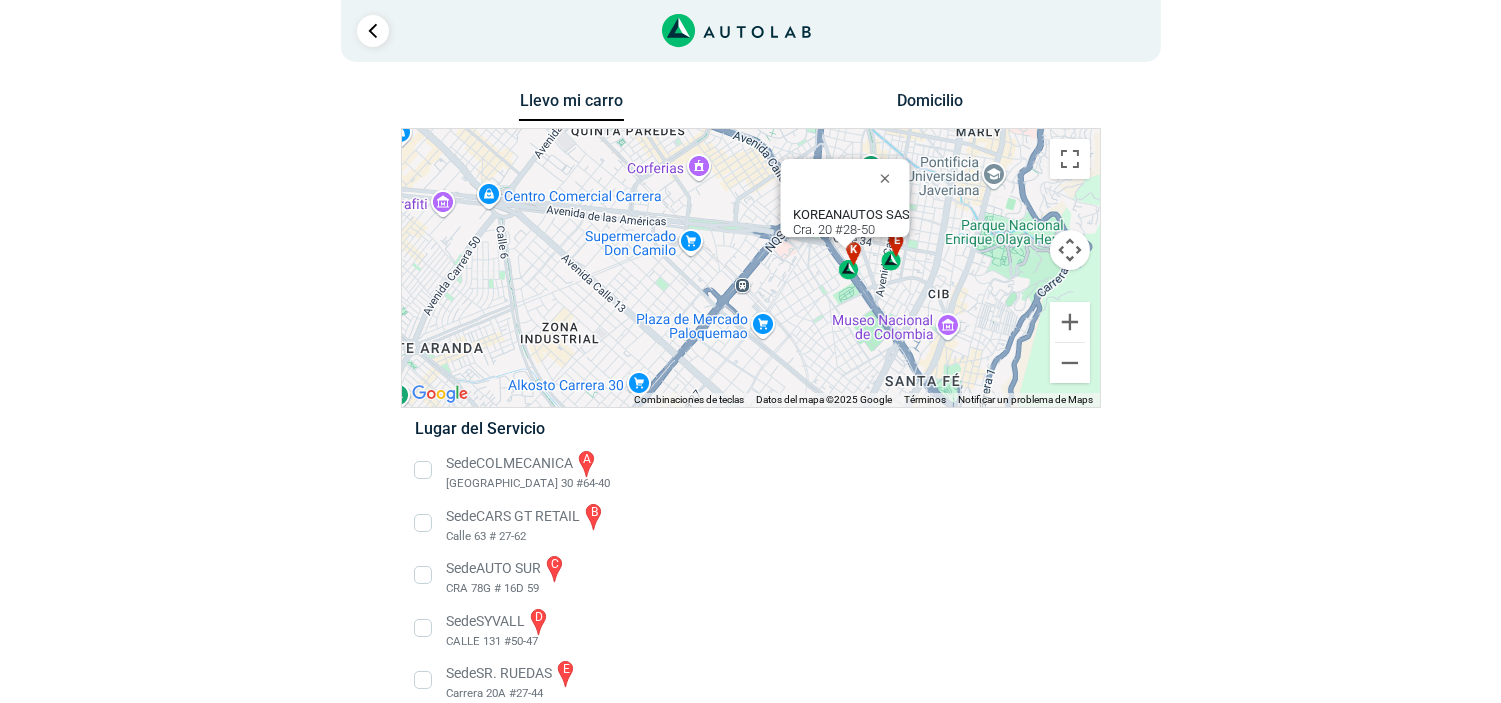 drag, startPoint x: 916, startPoint y: 264, endPoint x: 646, endPoint y: 166, distance: 287.2351 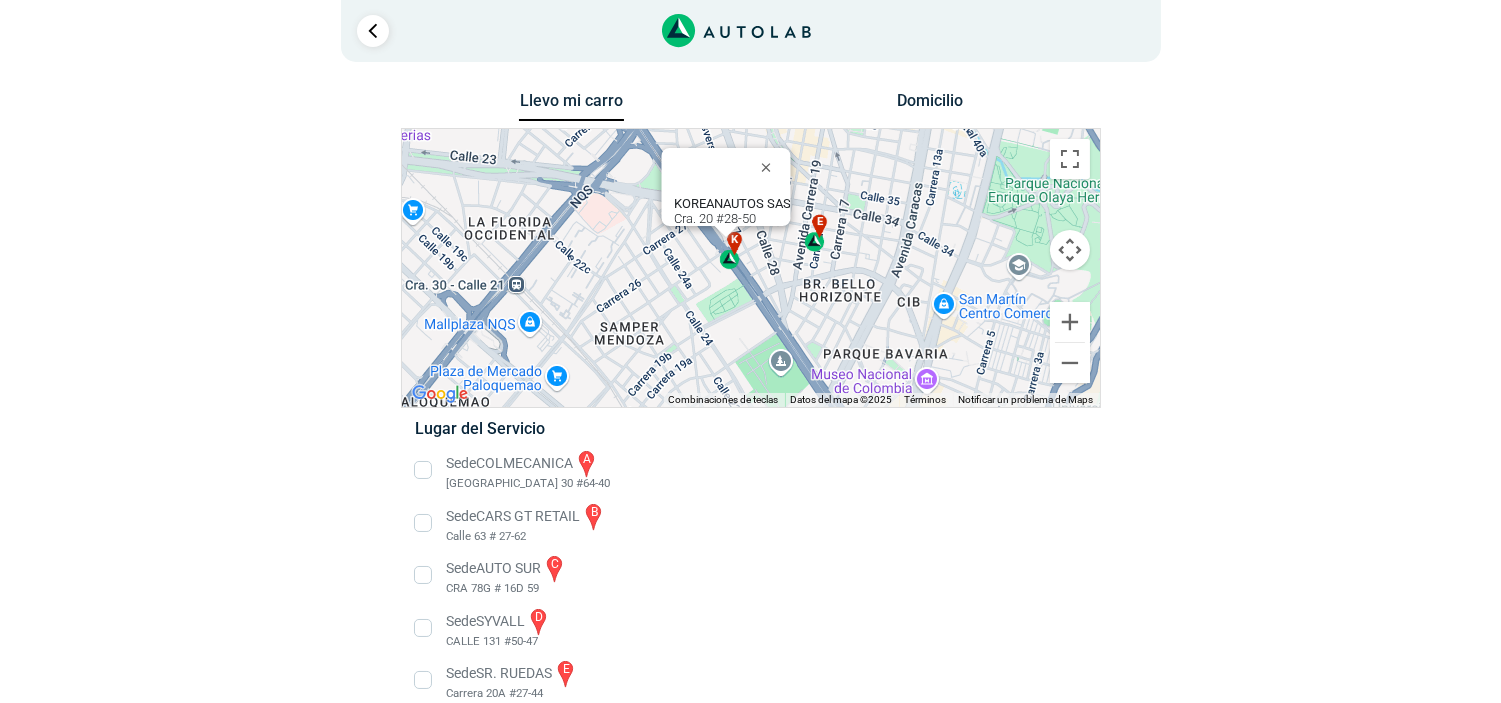 drag, startPoint x: 786, startPoint y: 278, endPoint x: 611, endPoint y: 198, distance: 192.41881 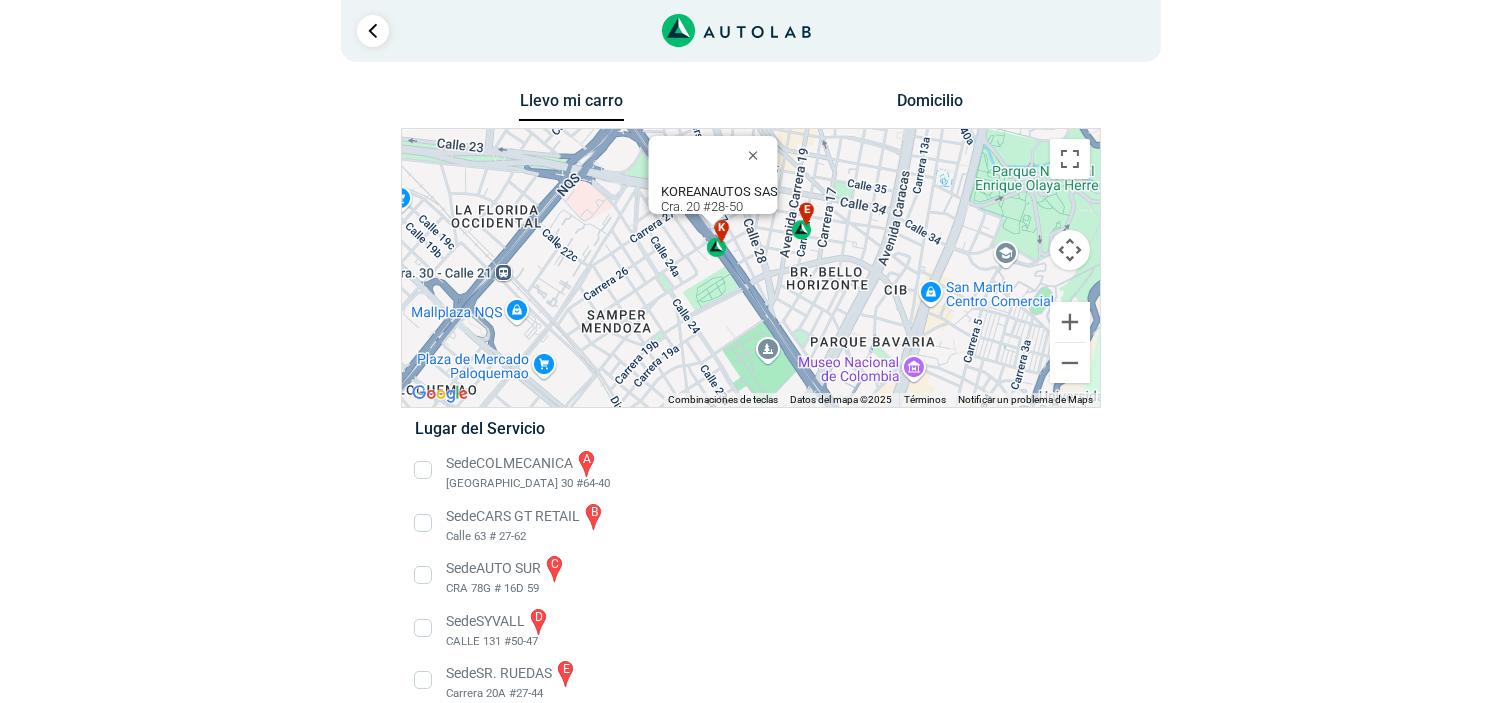 click on "k" at bounding box center [717, 239] 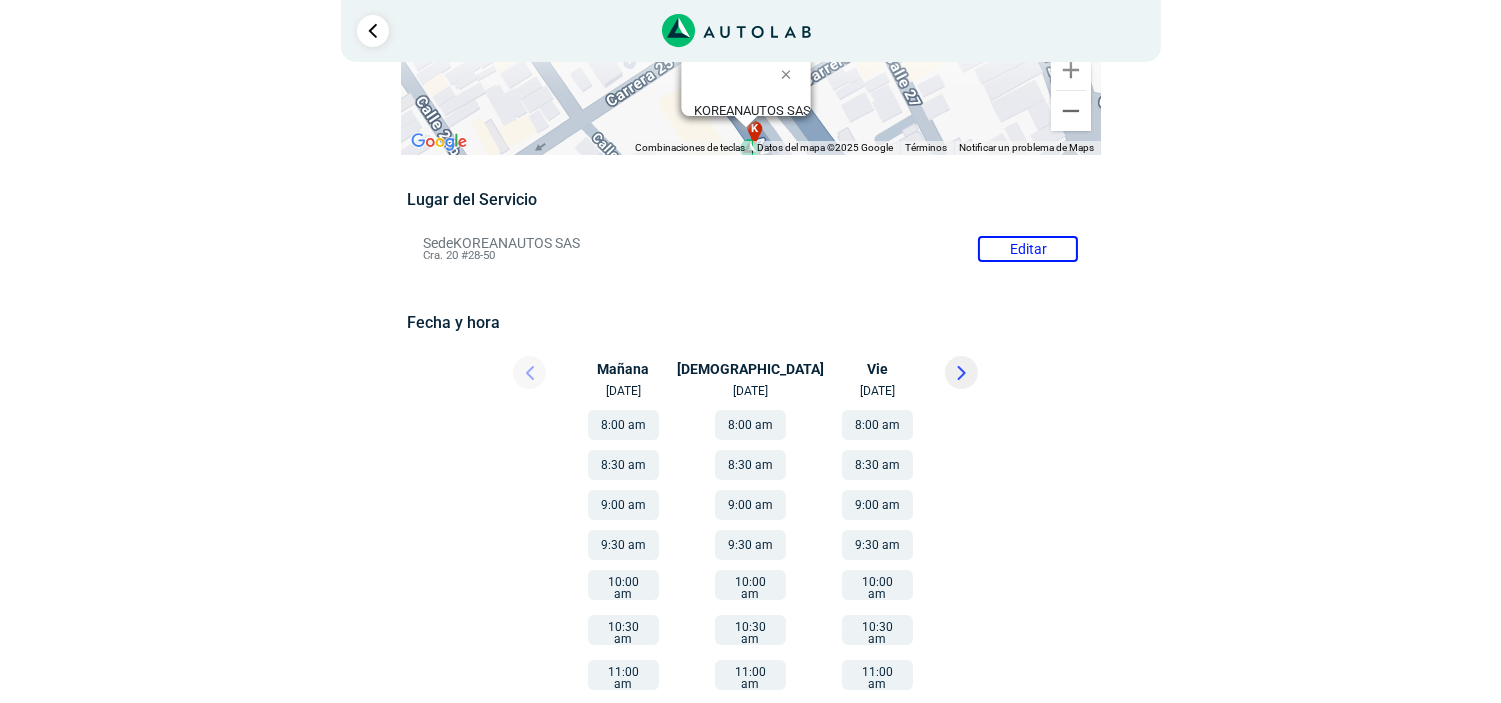scroll, scrollTop: 72, scrollLeft: 0, axis: vertical 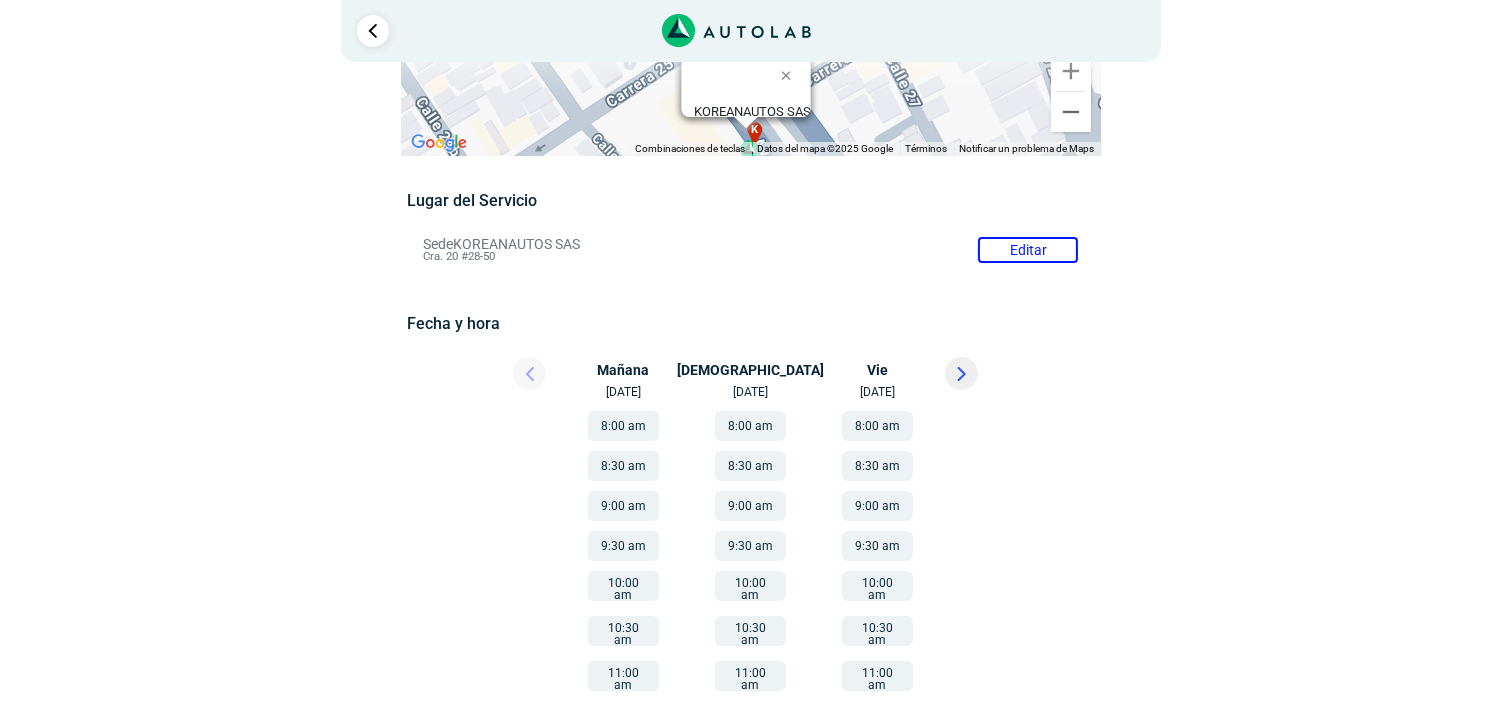 click on "8:00 am" at bounding box center (623, 426) 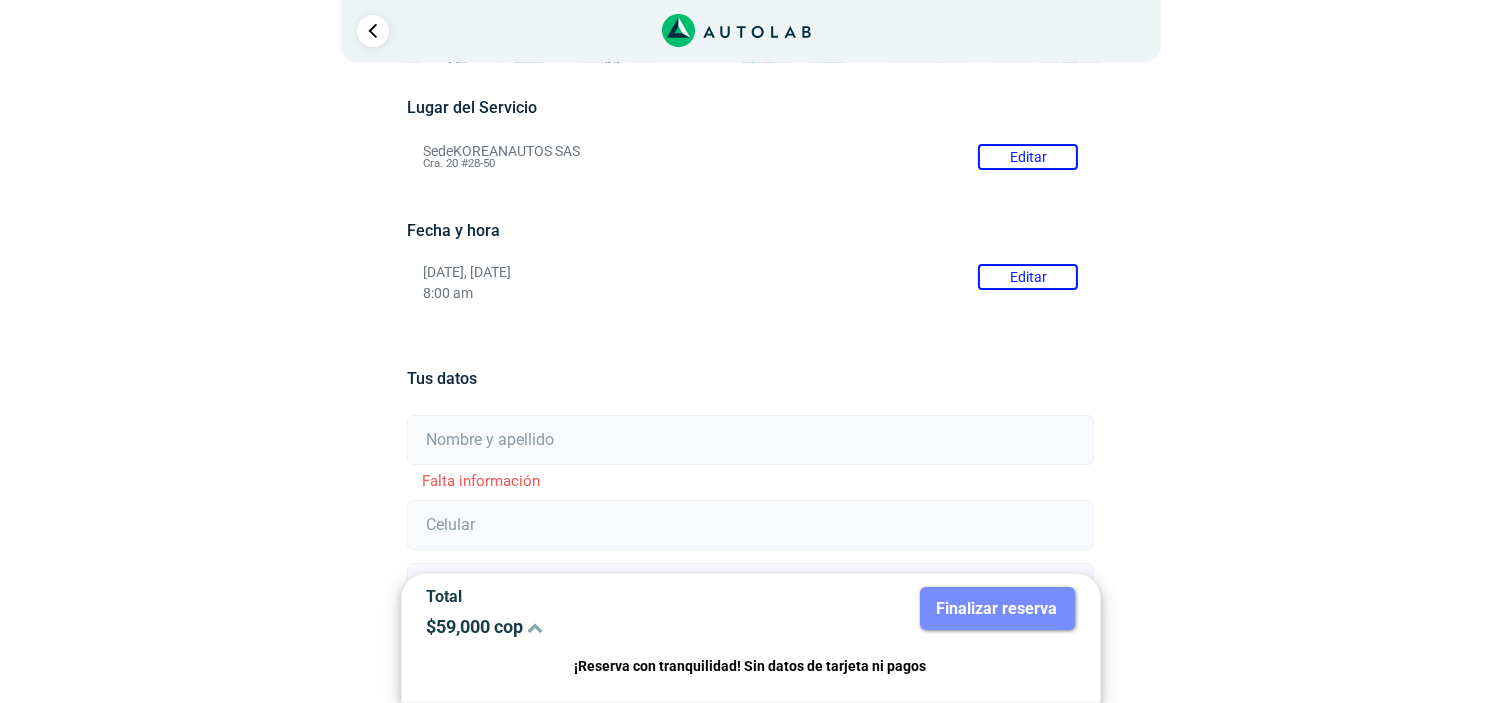 scroll, scrollTop: 380, scrollLeft: 0, axis: vertical 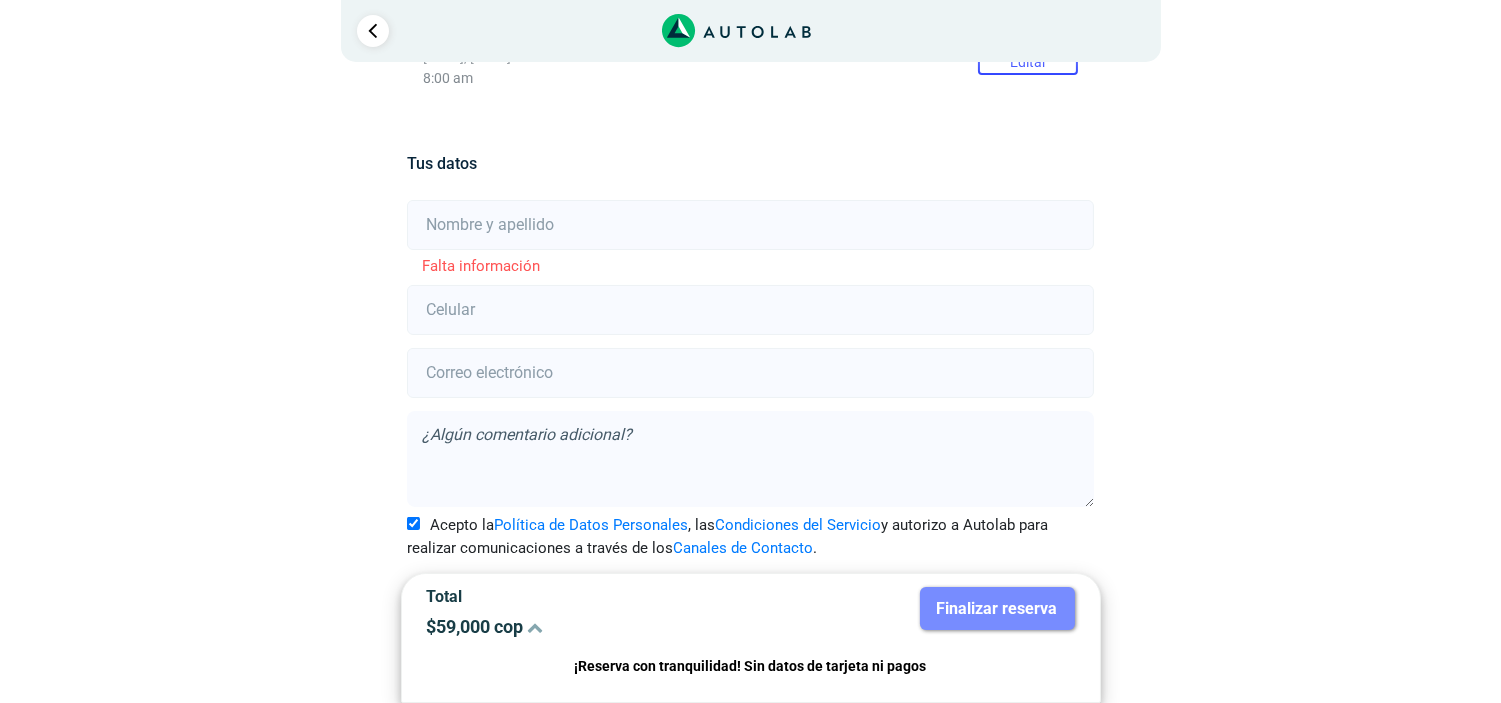 click at bounding box center [750, 225] 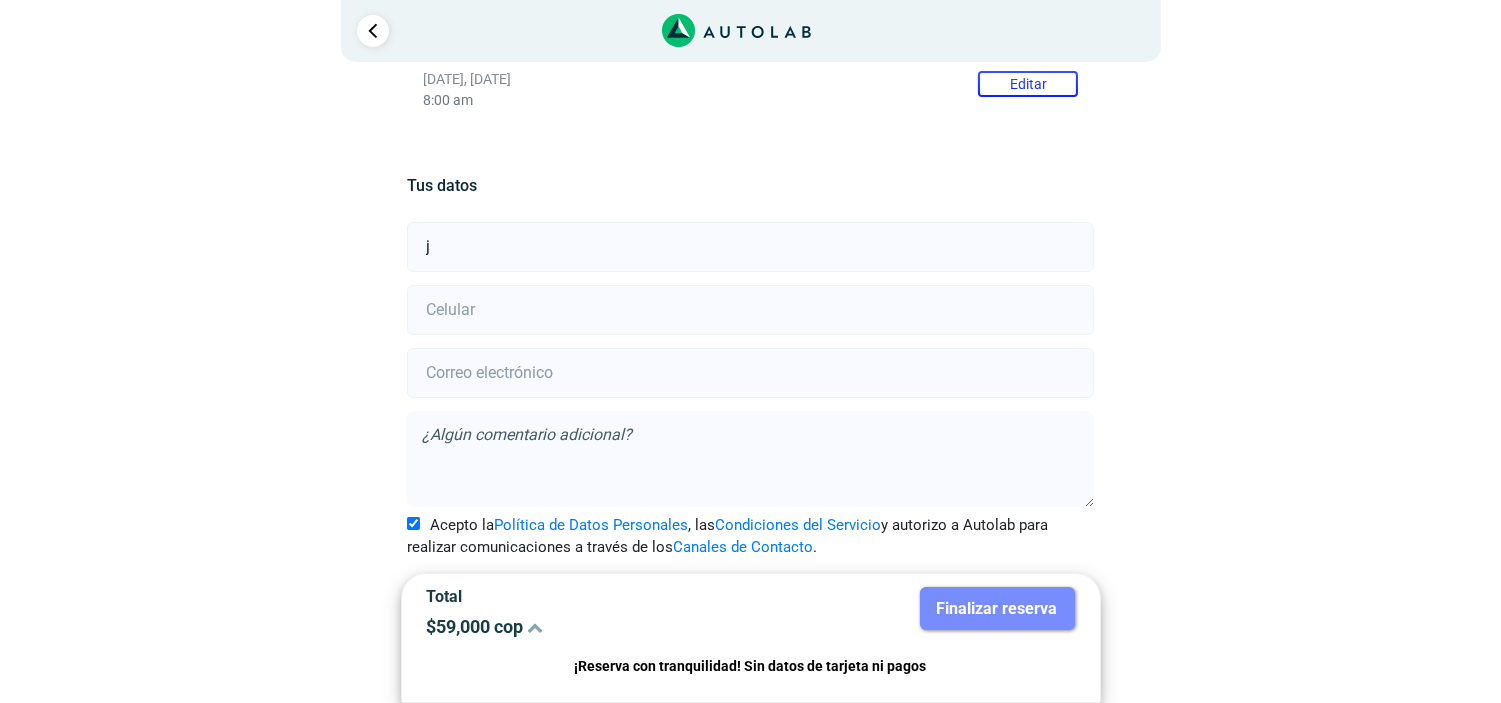scroll, scrollTop: 357, scrollLeft: 0, axis: vertical 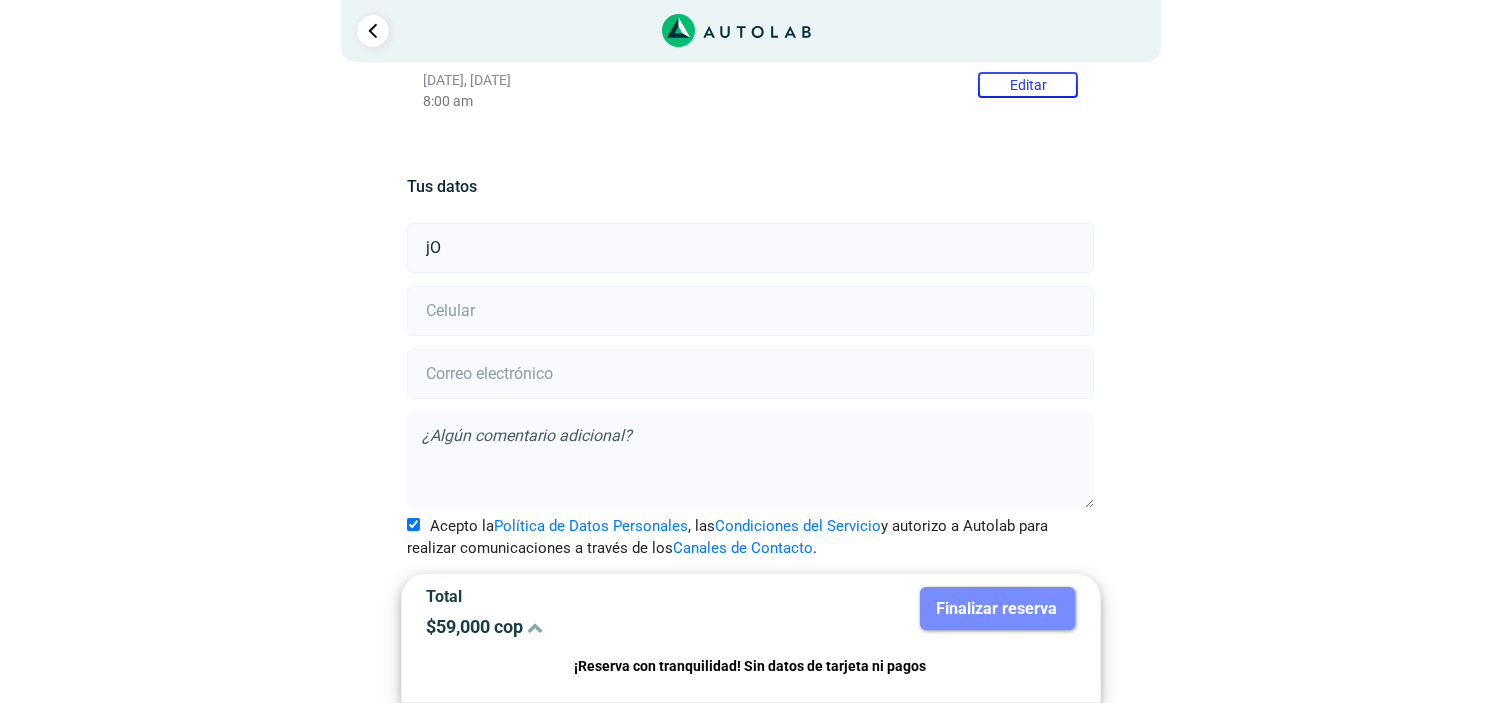 type on "j" 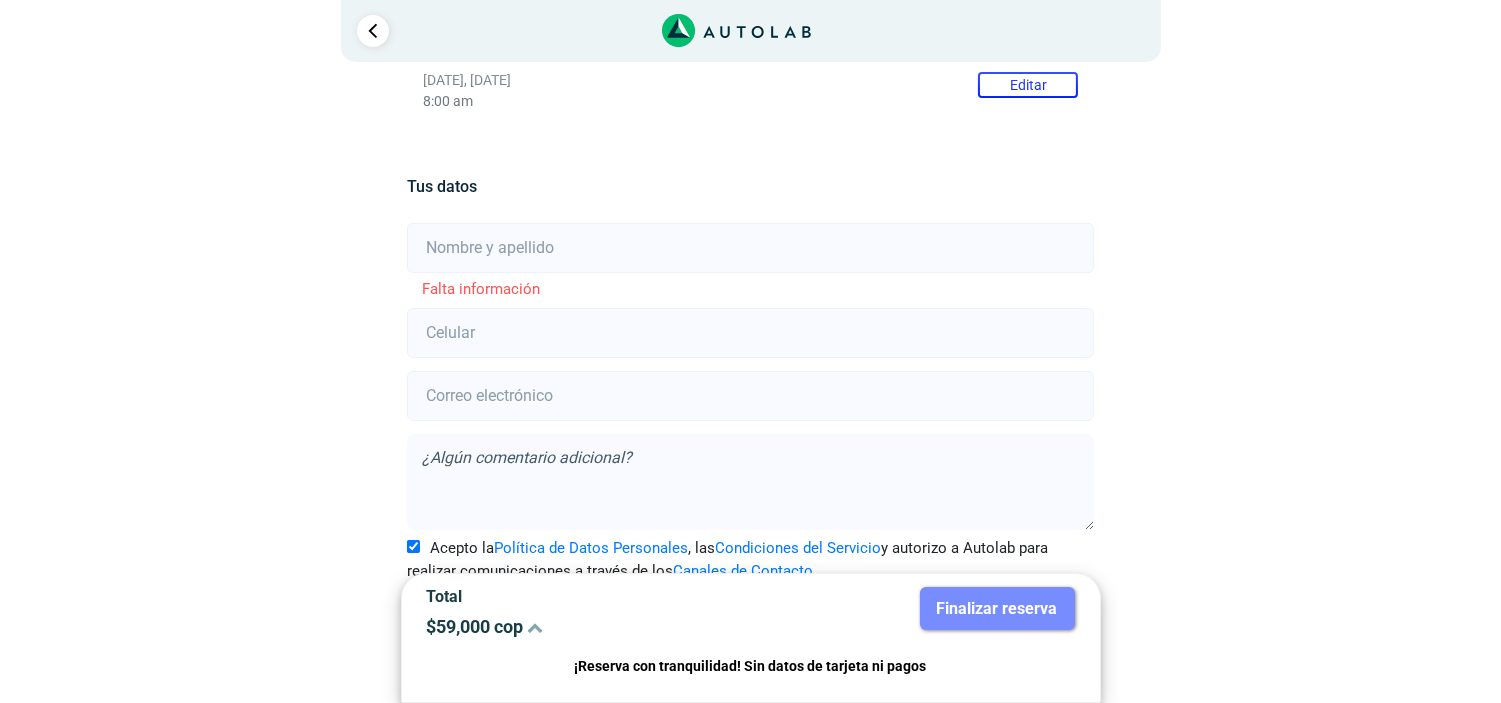 scroll, scrollTop: 380, scrollLeft: 0, axis: vertical 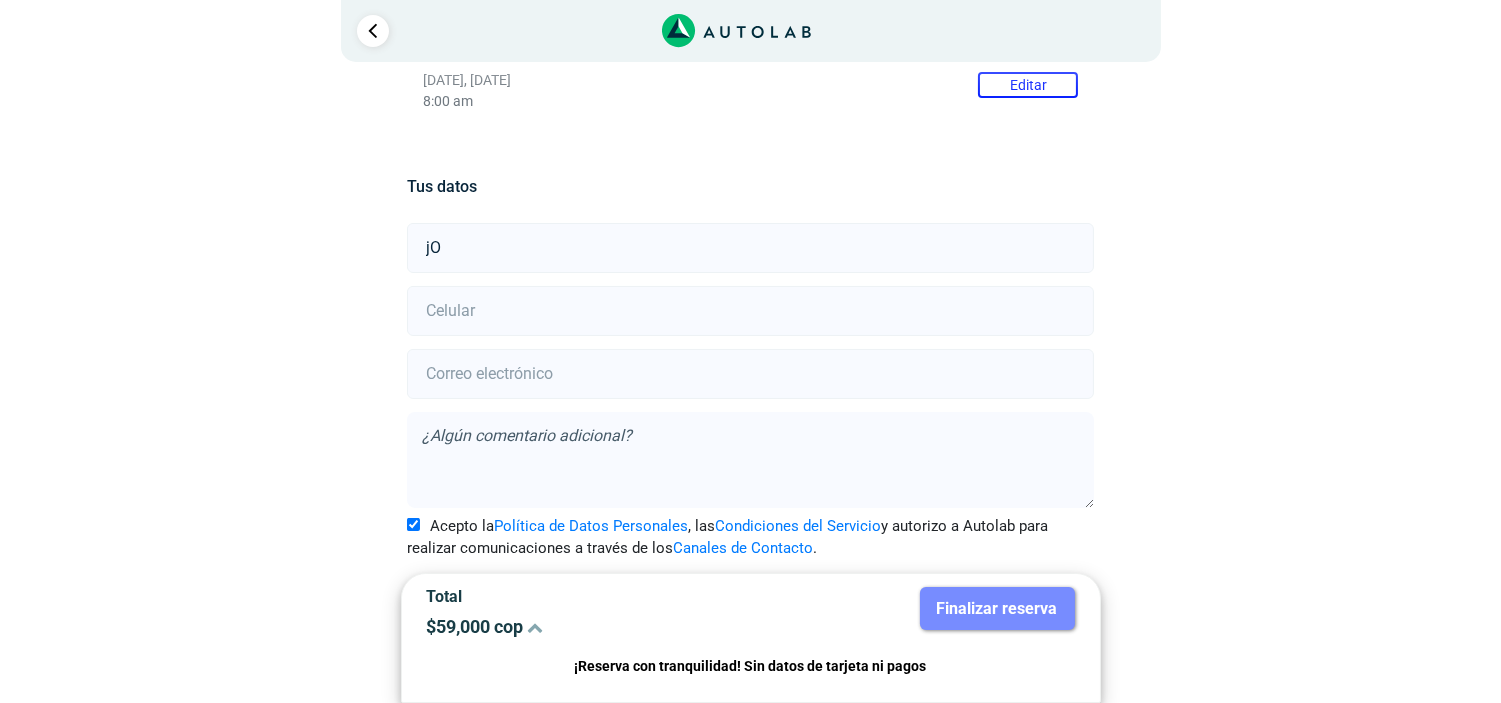 type on "j" 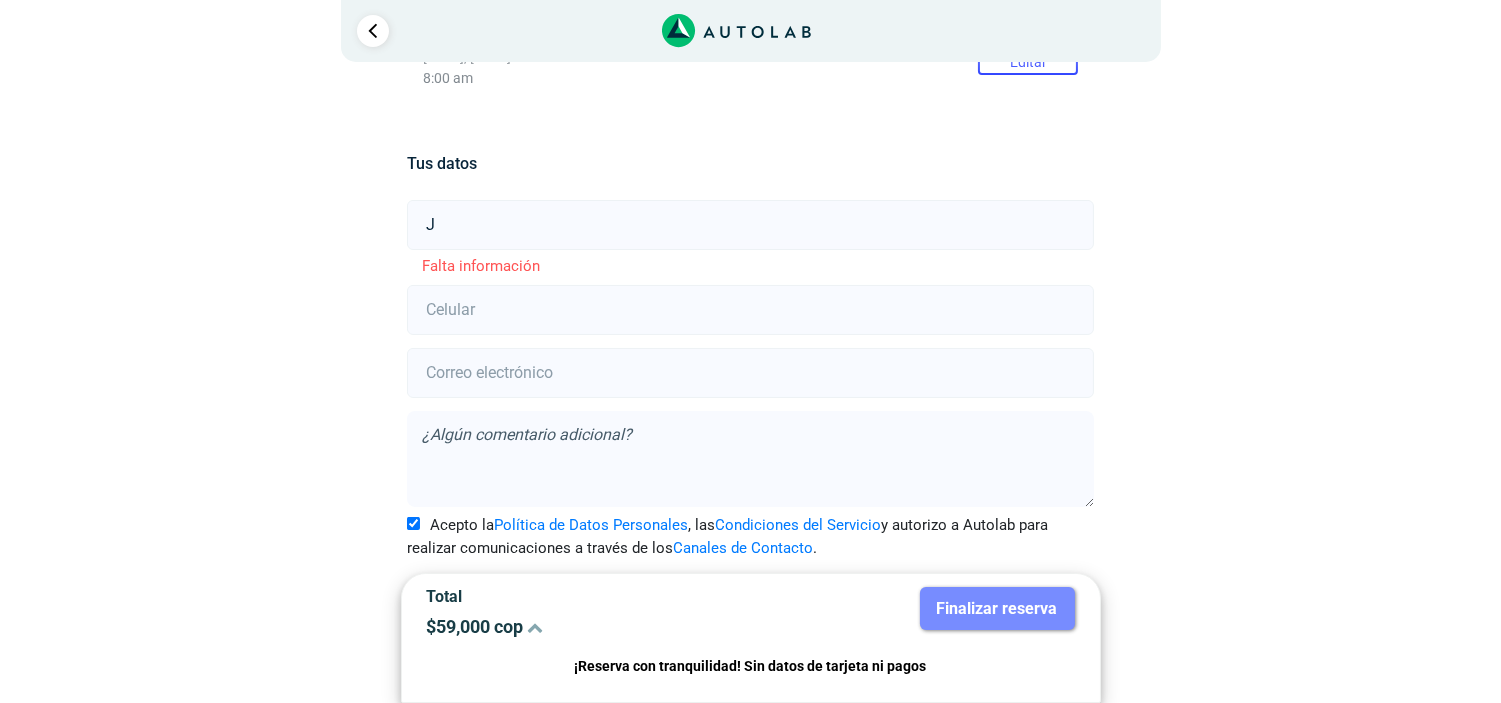 scroll, scrollTop: 357, scrollLeft: 0, axis: vertical 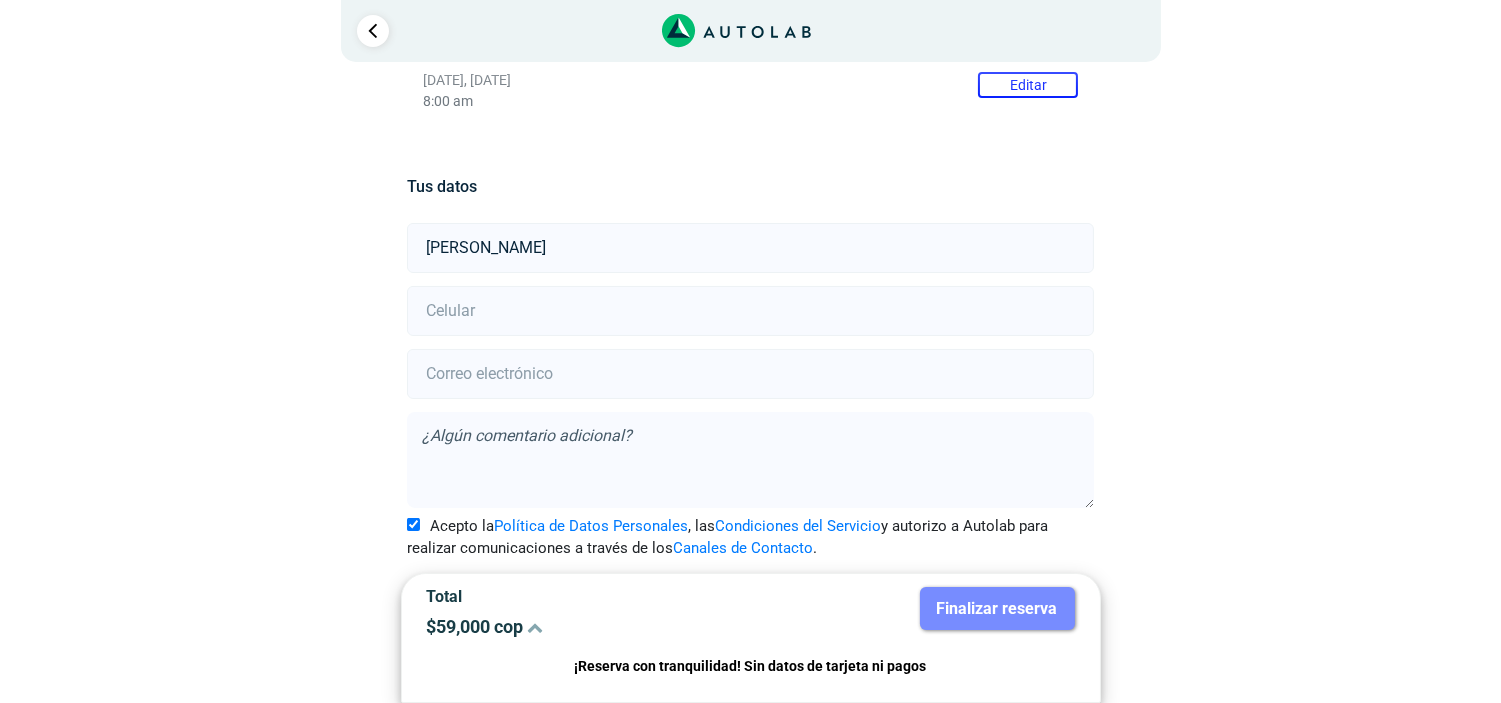 type on "[PERSON_NAME]" 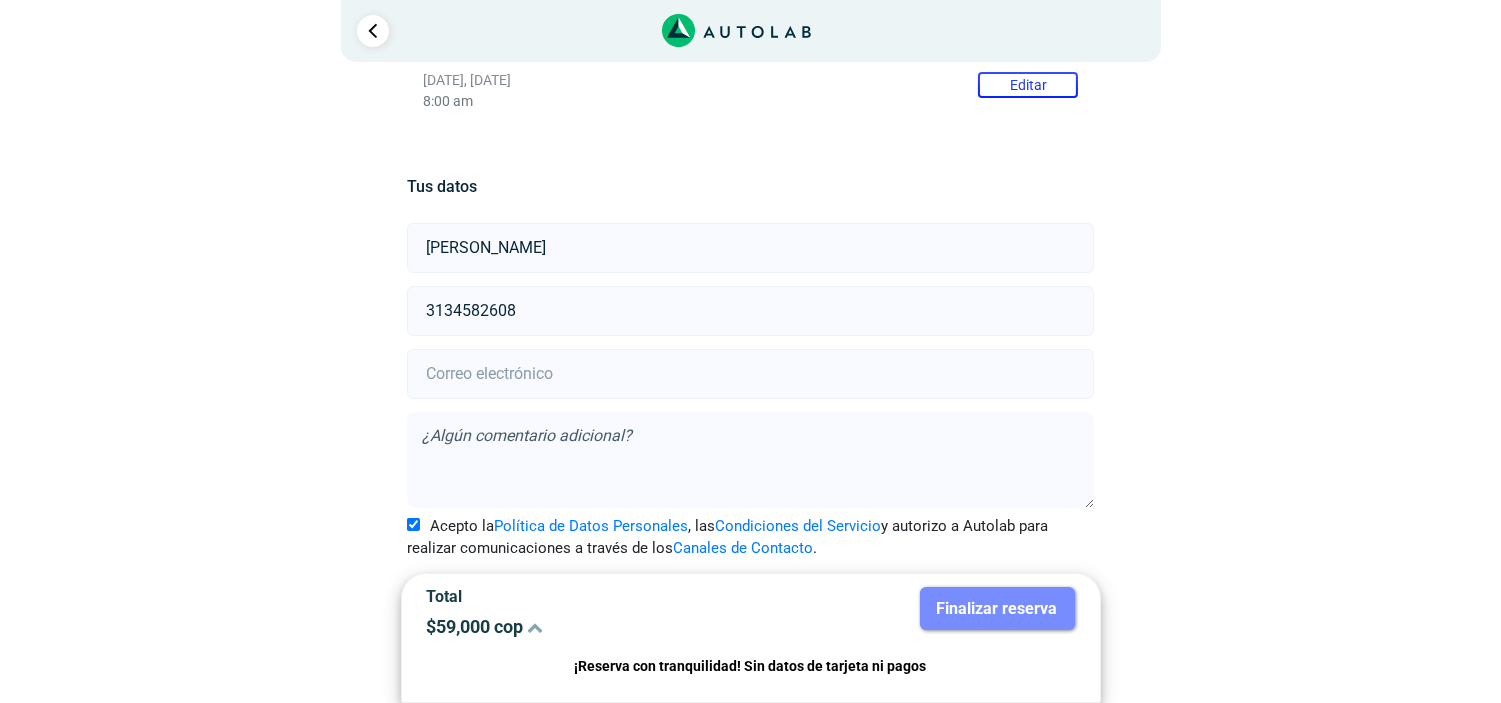 type on "3134582608" 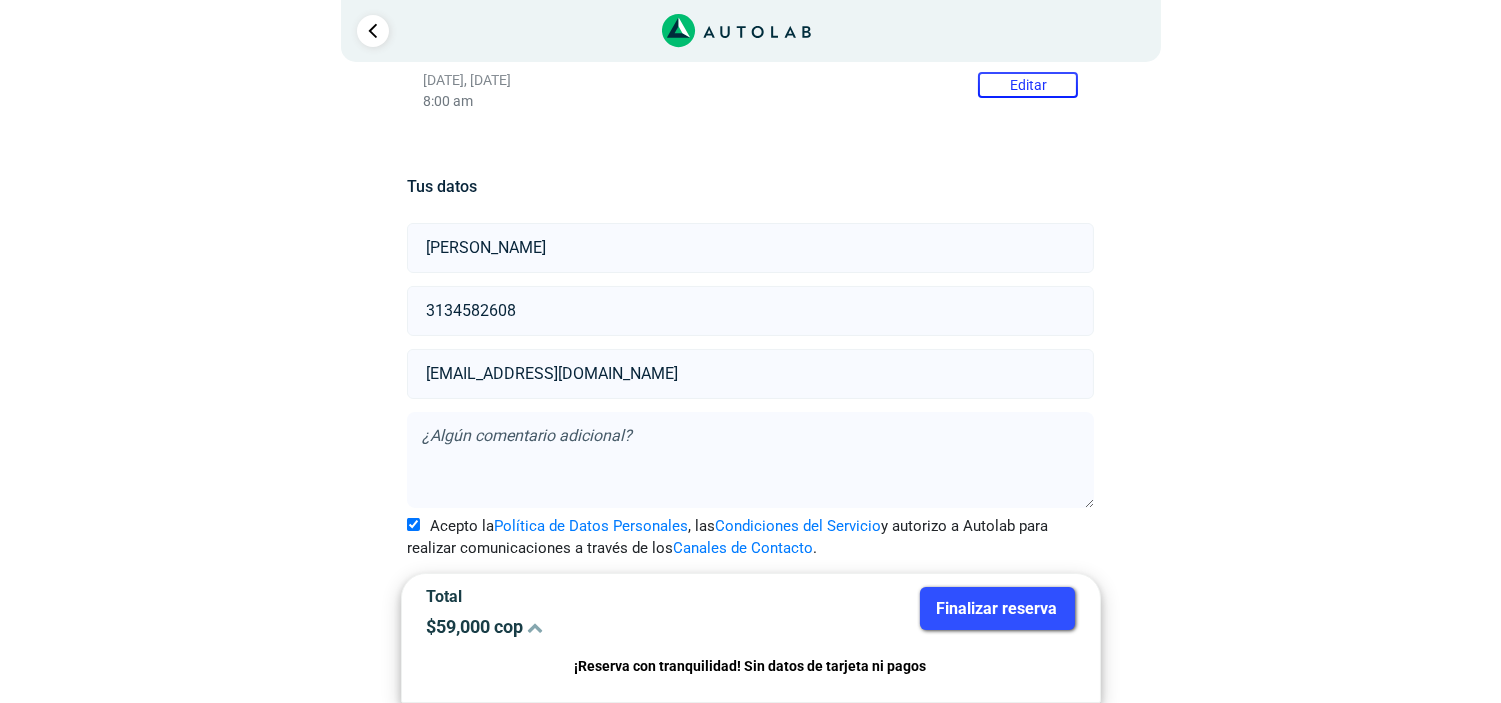 type on "[EMAIL_ADDRESS][DOMAIN_NAME]" 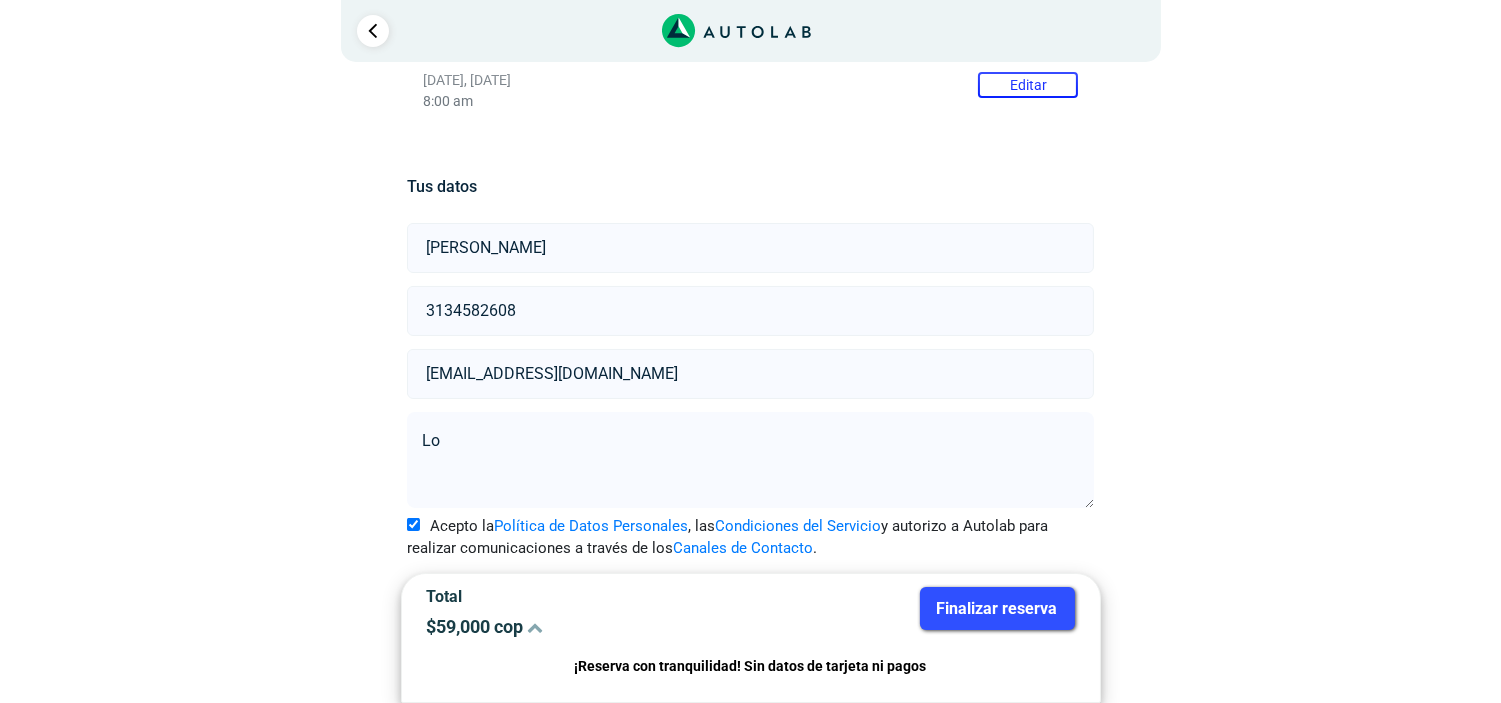 type on "L" 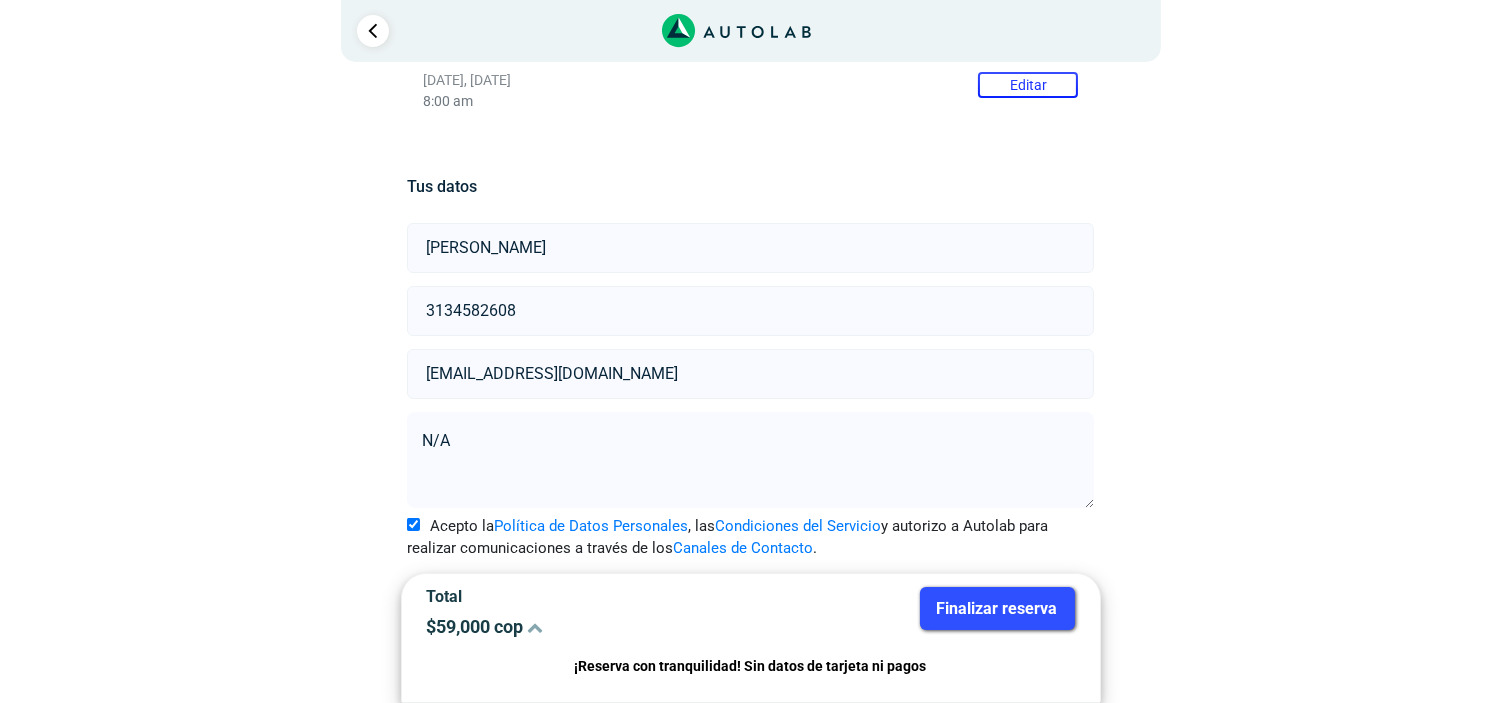 scroll, scrollTop: 356, scrollLeft: 0, axis: vertical 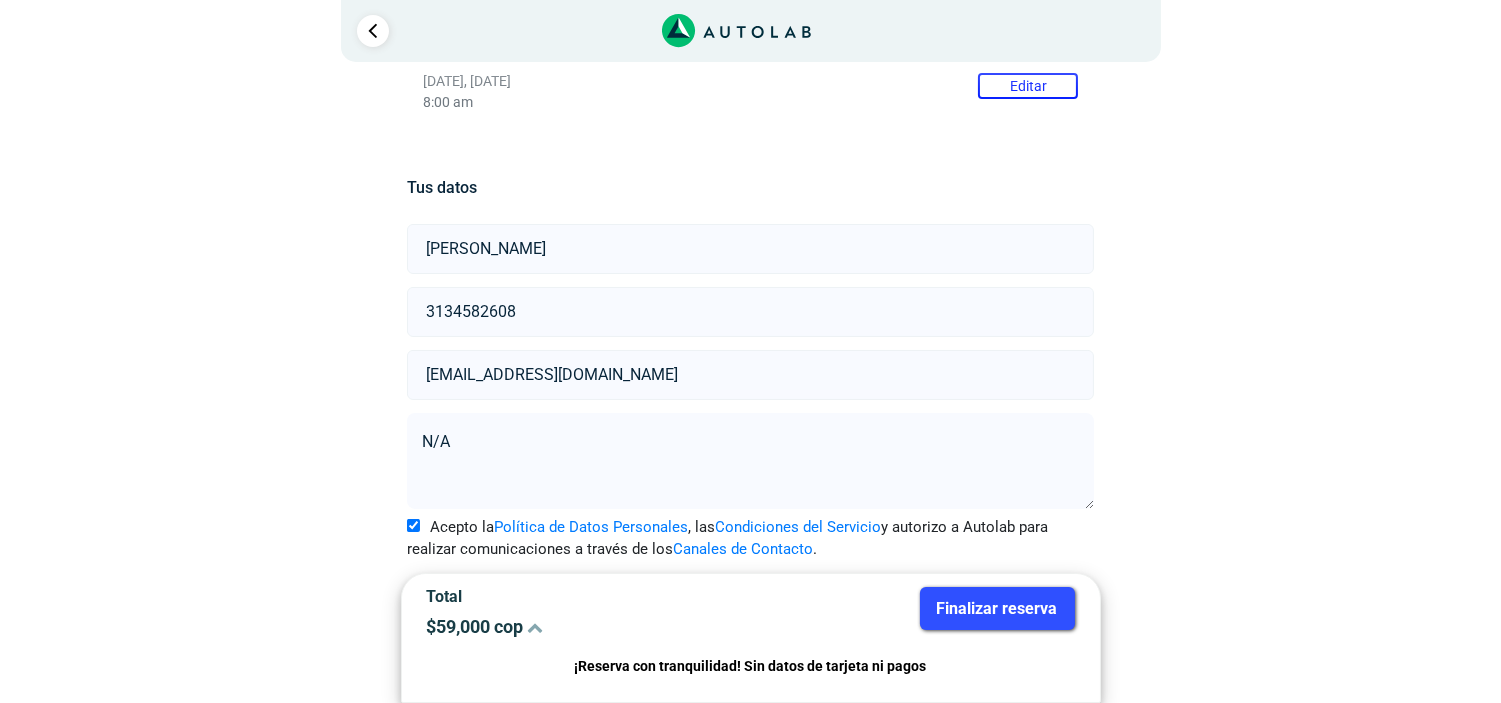 type on "N/A" 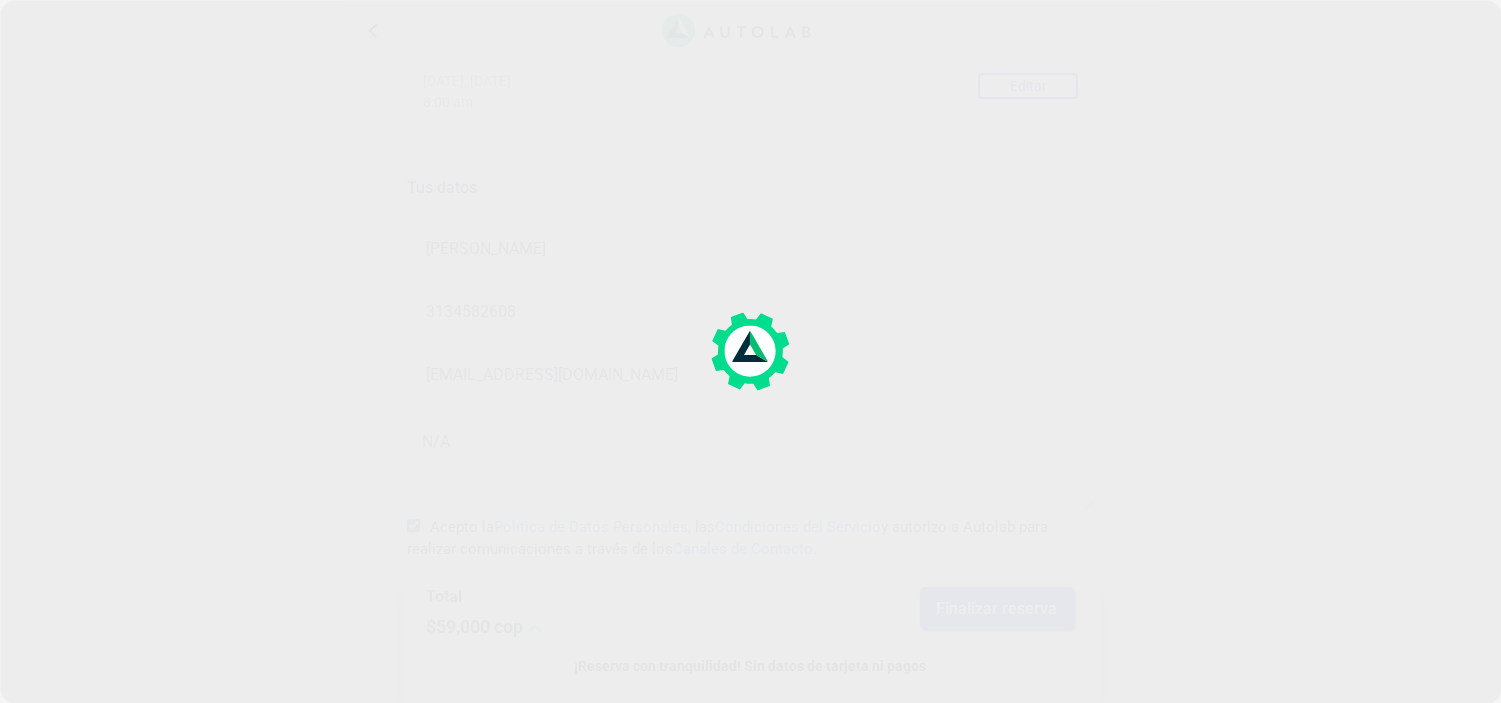 scroll, scrollTop: 0, scrollLeft: 0, axis: both 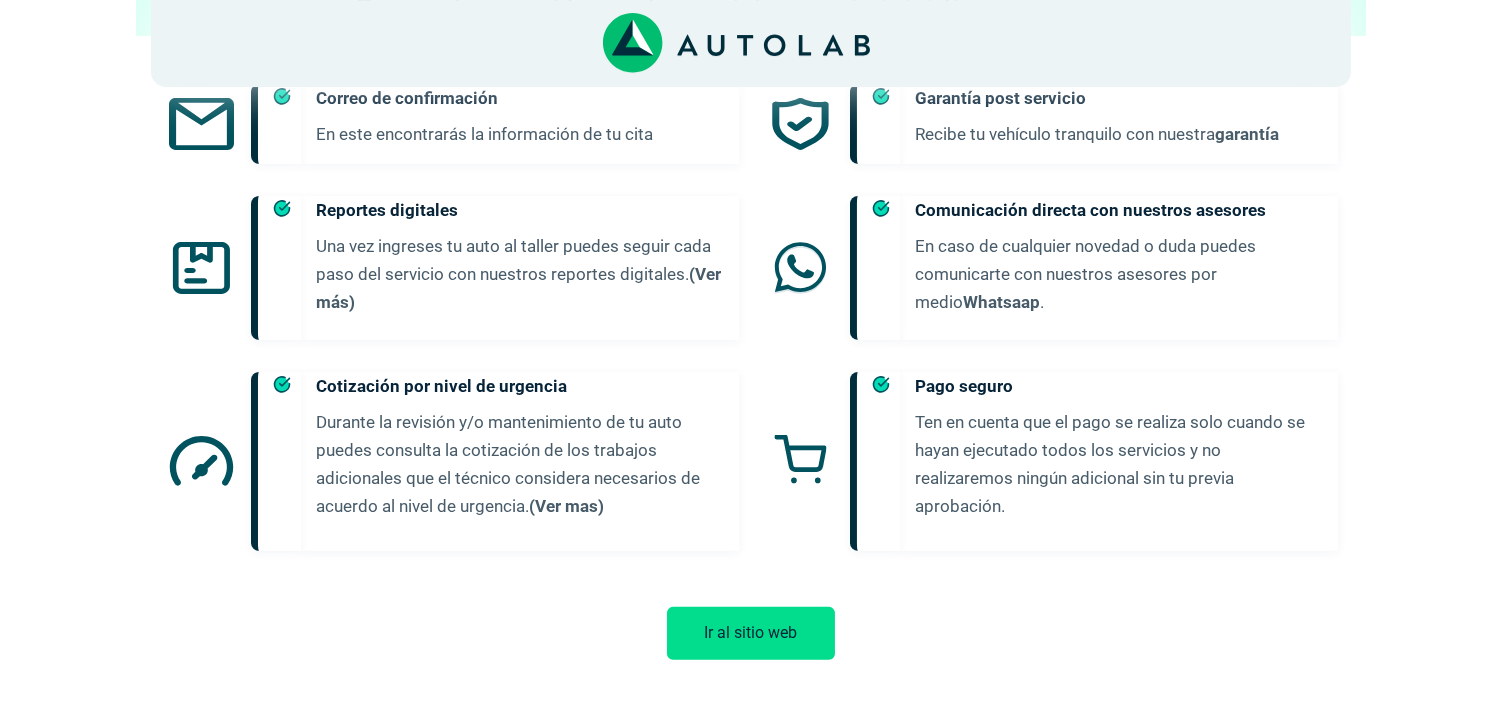 click on "Ir al sitio web" at bounding box center (751, 633) 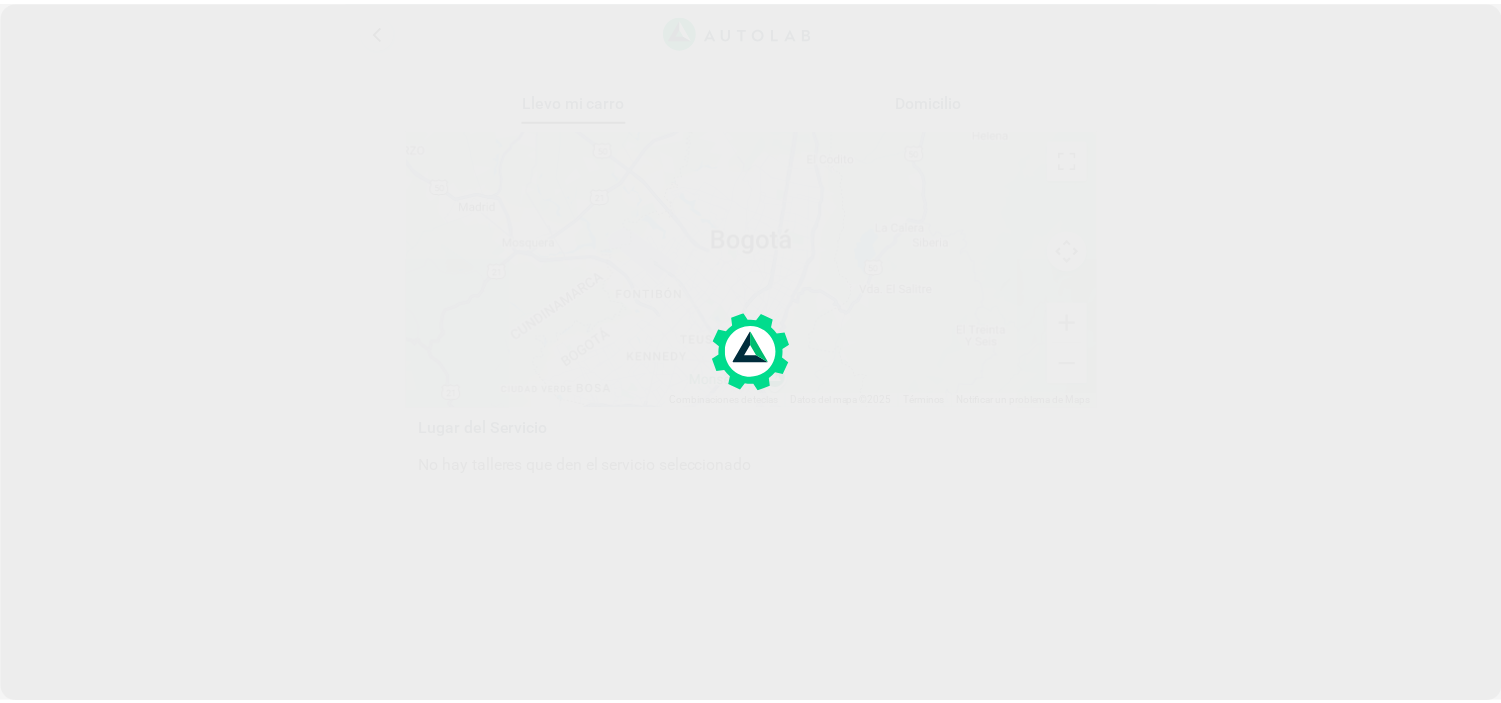 scroll, scrollTop: 0, scrollLeft: 0, axis: both 